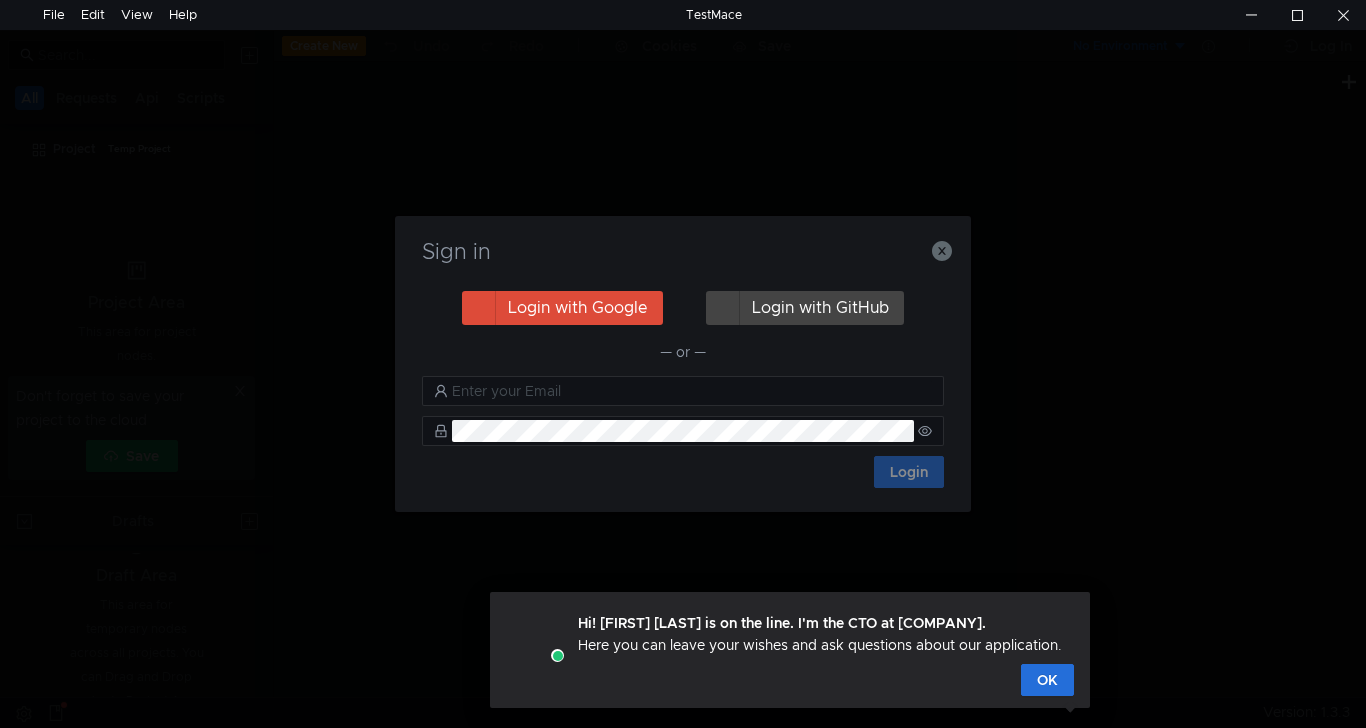 scroll, scrollTop: 0, scrollLeft: 0, axis: both 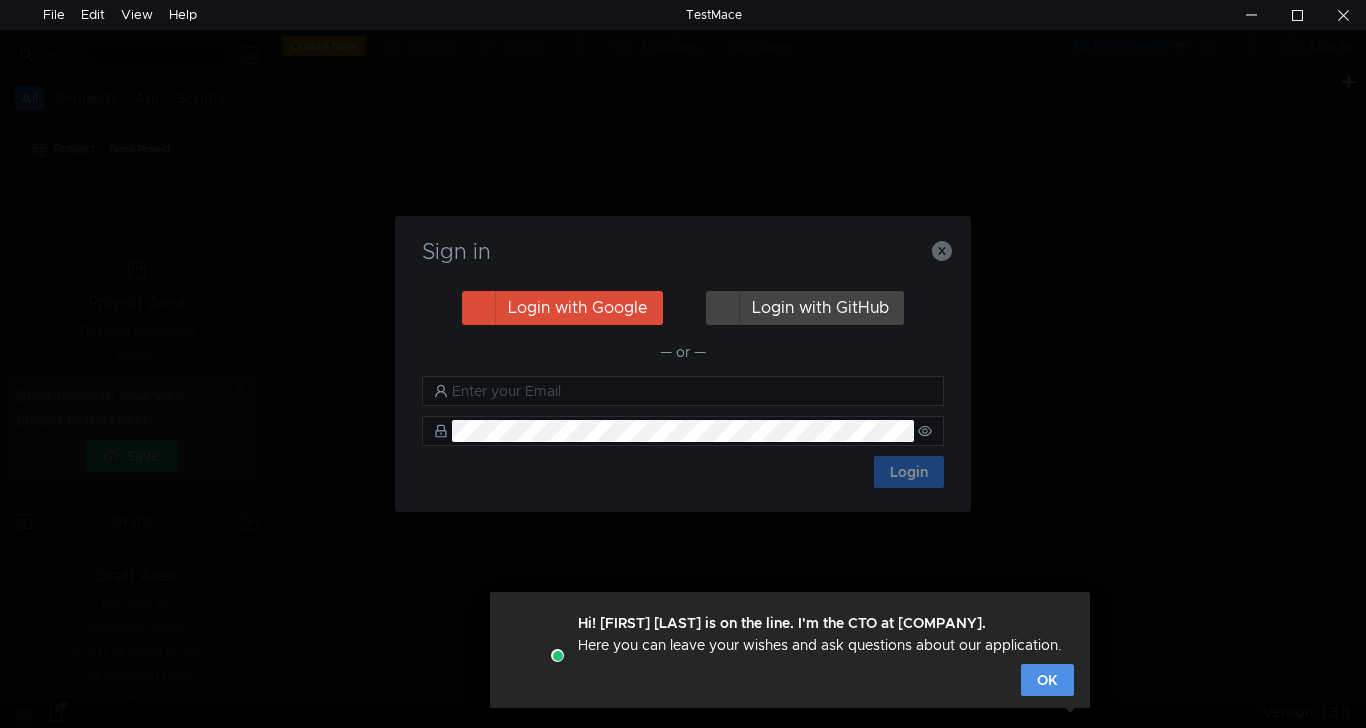 click on "OK" at bounding box center [1047, 680] 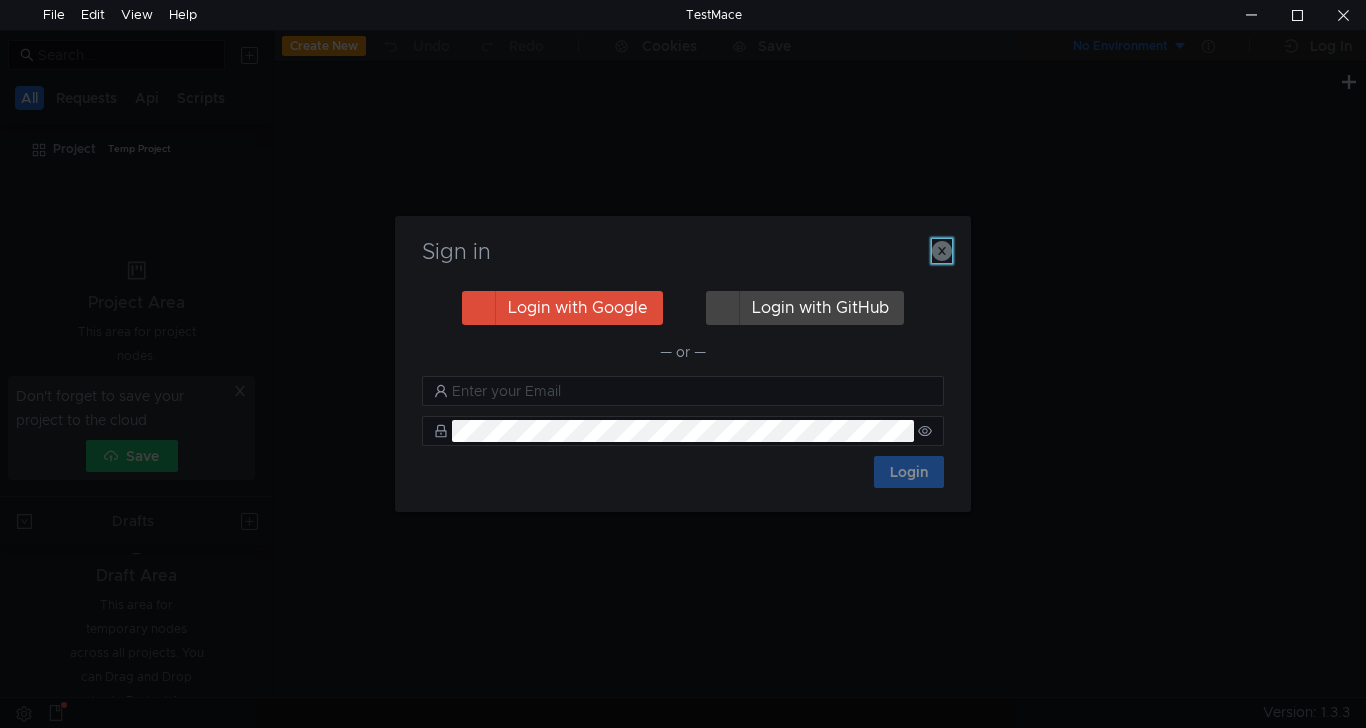 click 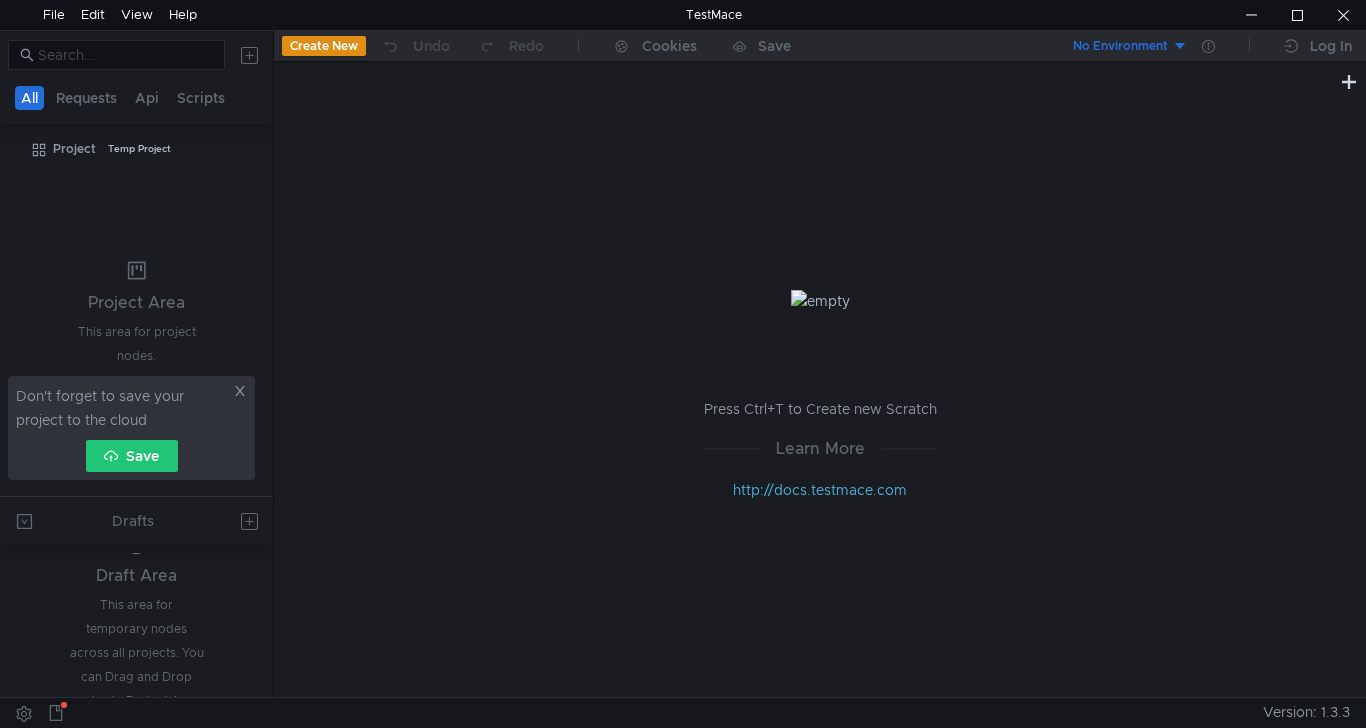 click 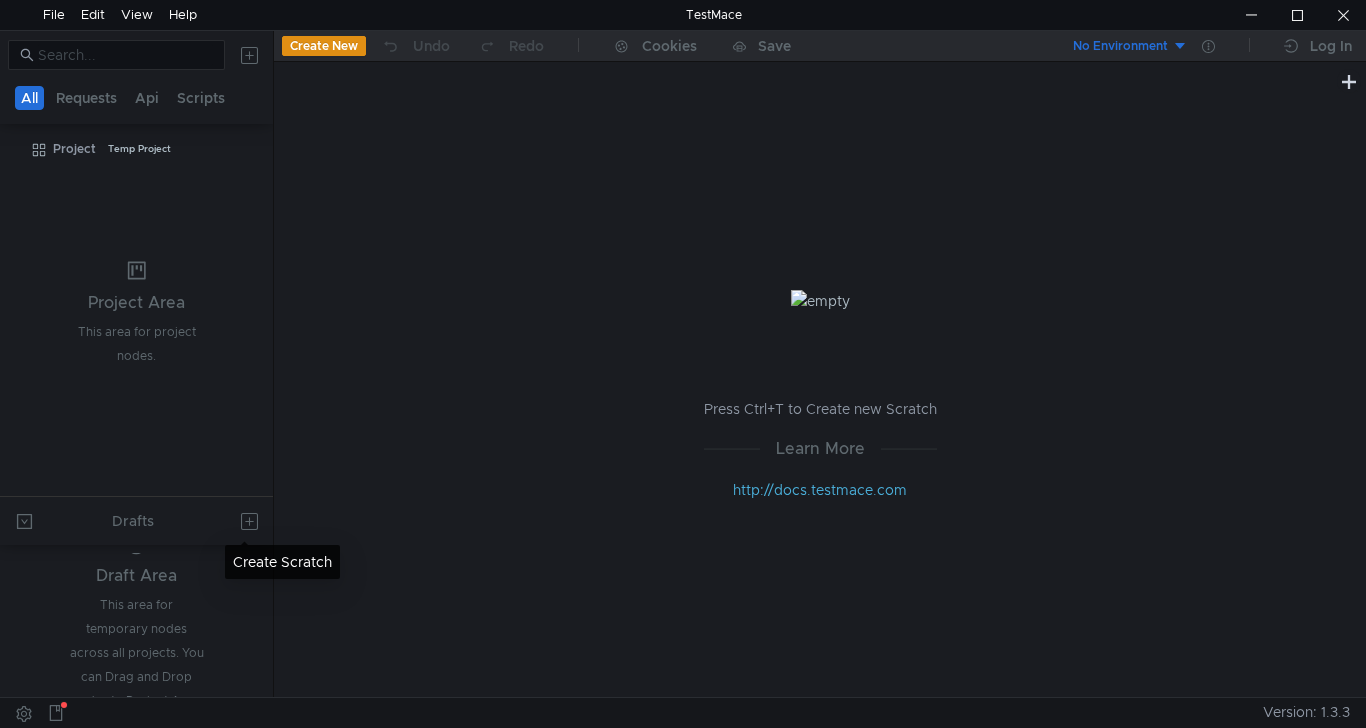 click at bounding box center (249, 521) 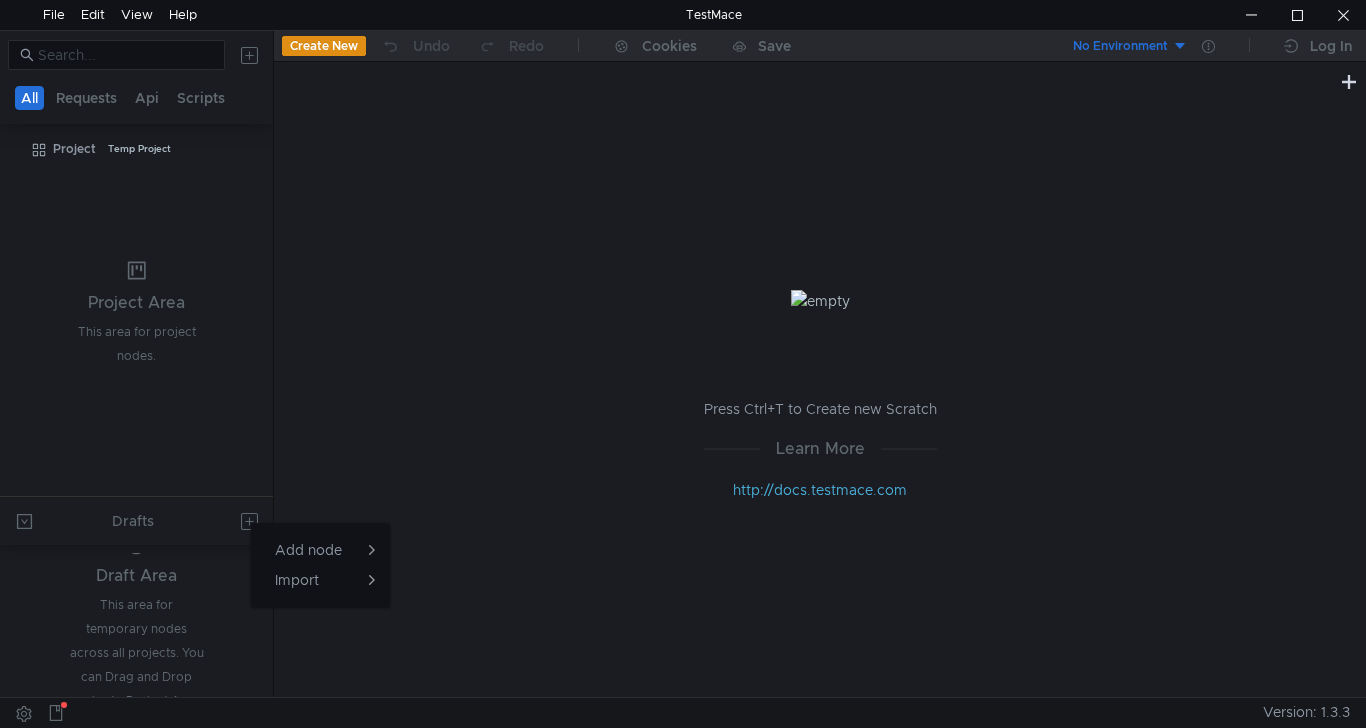 click at bounding box center [683, 364] 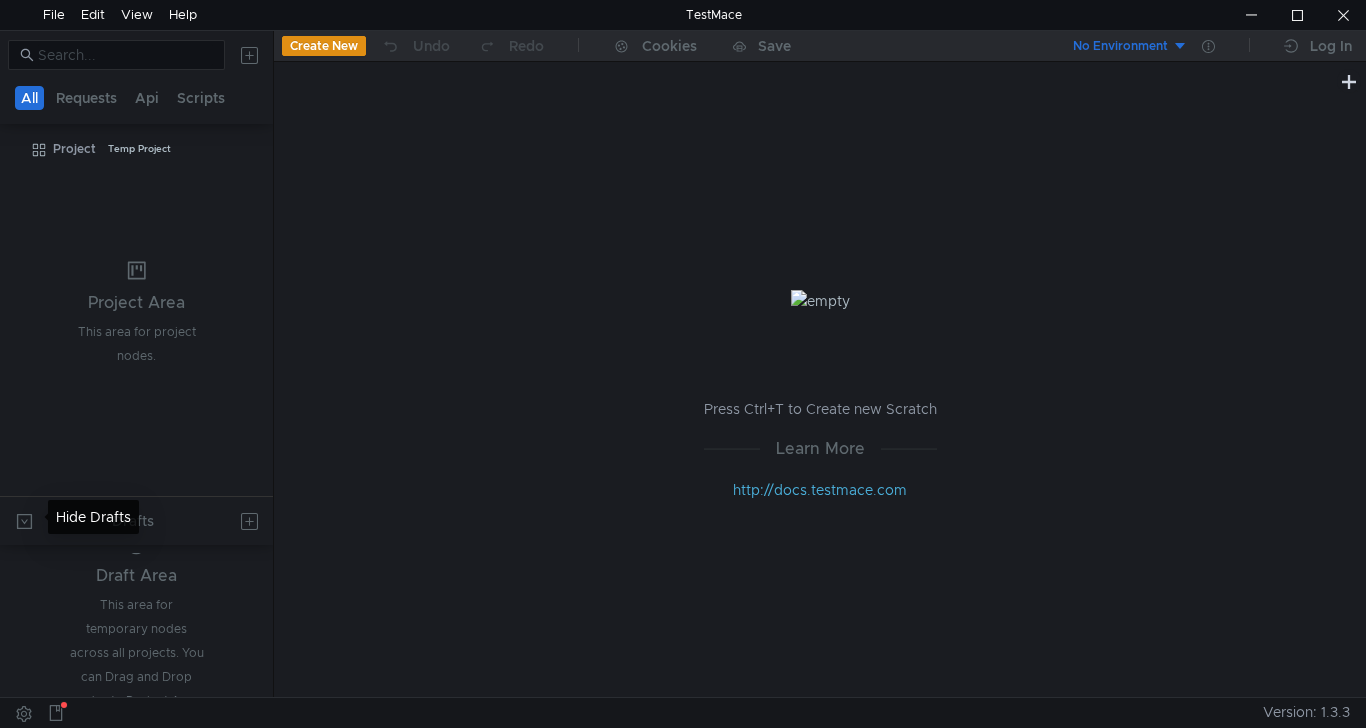click at bounding box center [24, 521] 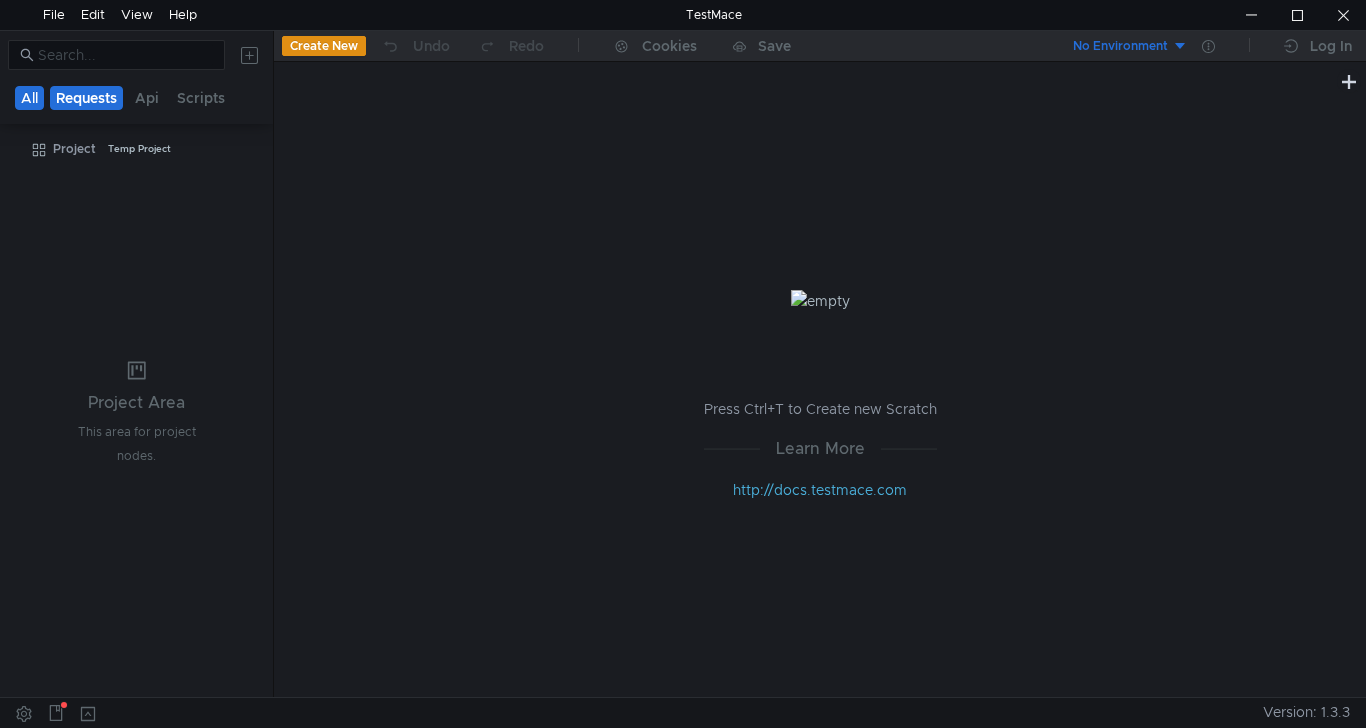 click on "Requests" at bounding box center [86, 98] 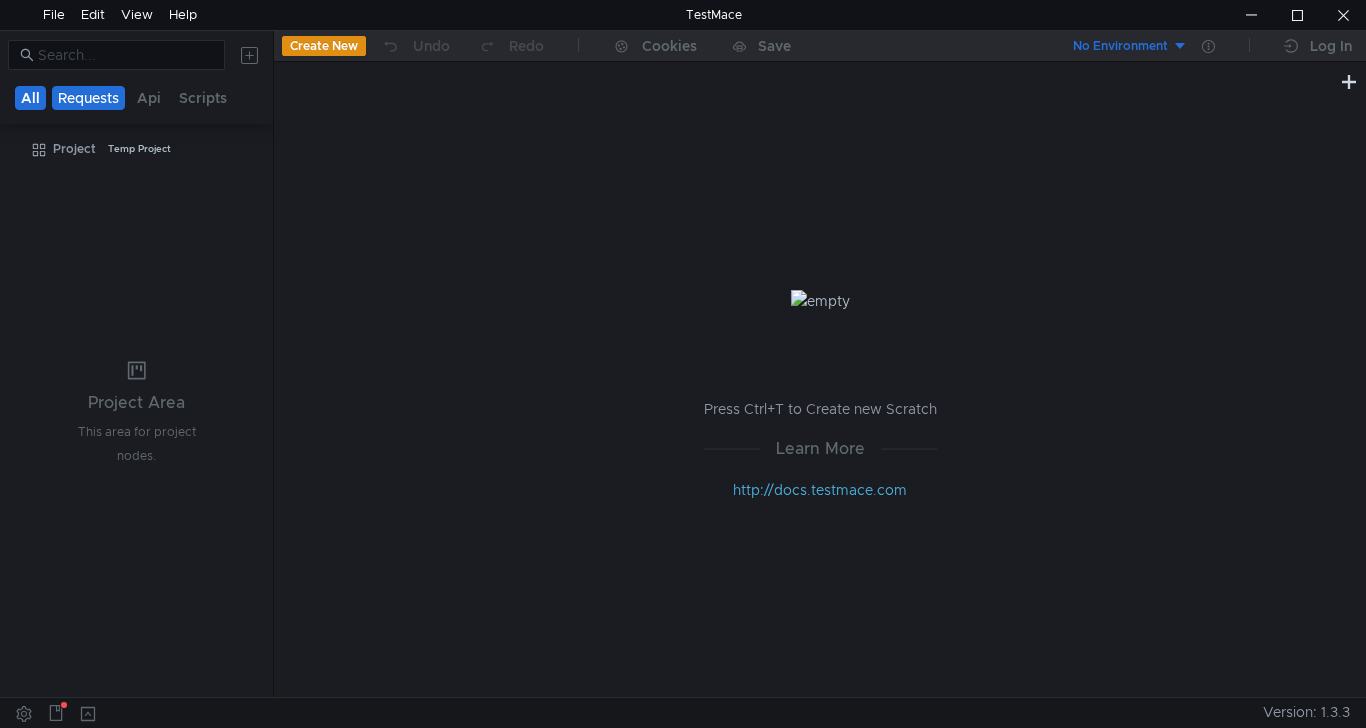click on "All" at bounding box center (30, 98) 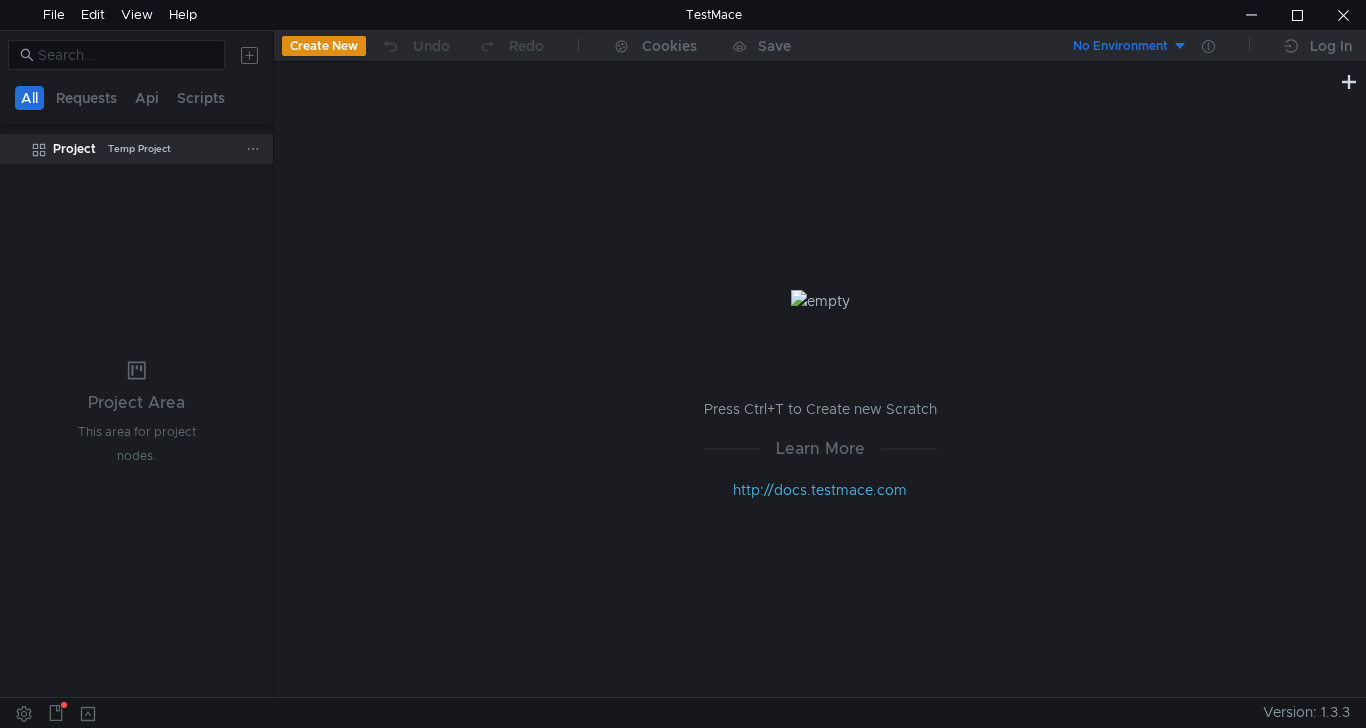 click 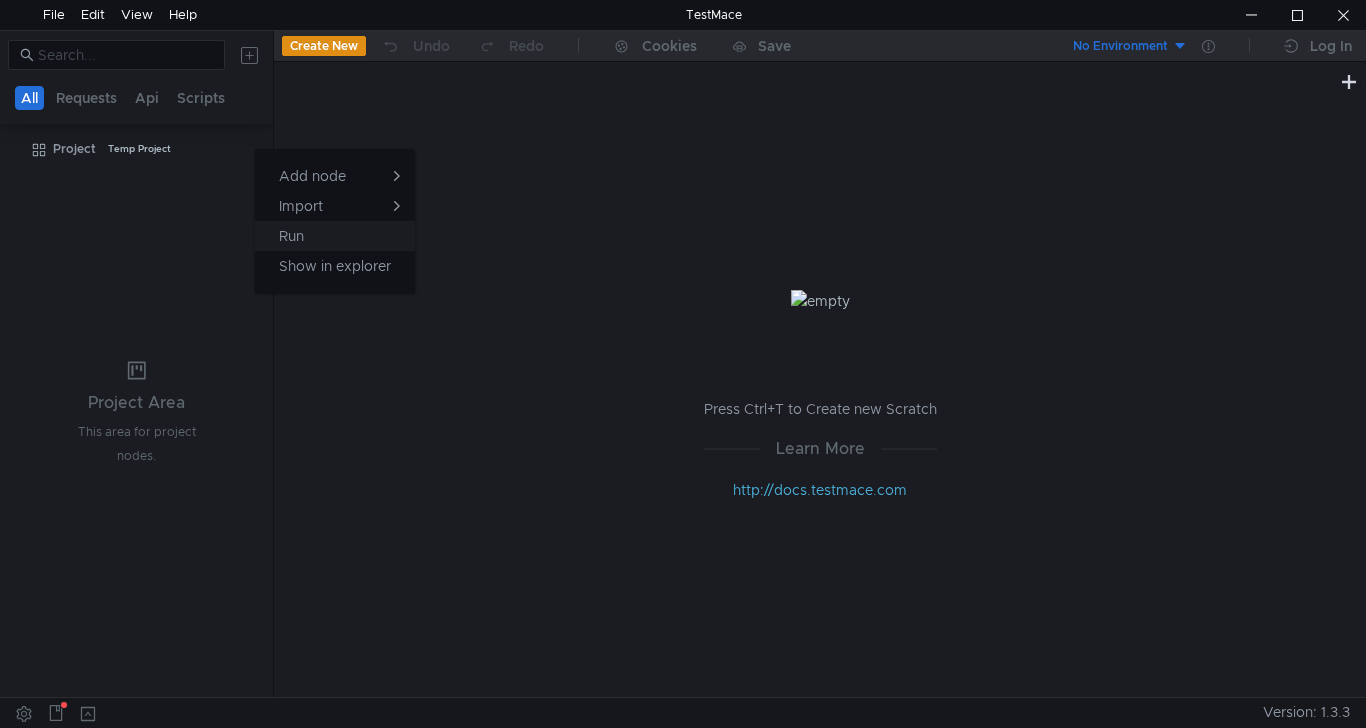 click on "Run" at bounding box center [335, 236] 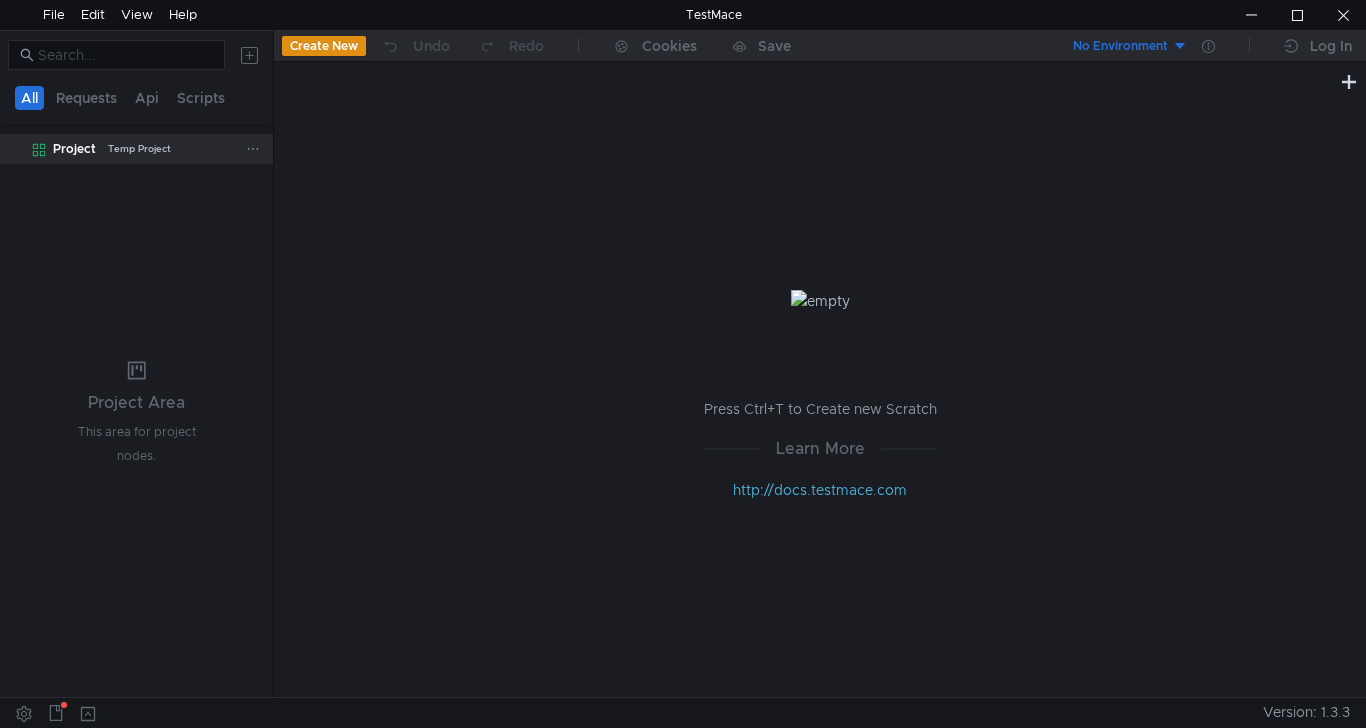 click on "Project  Temp Project" 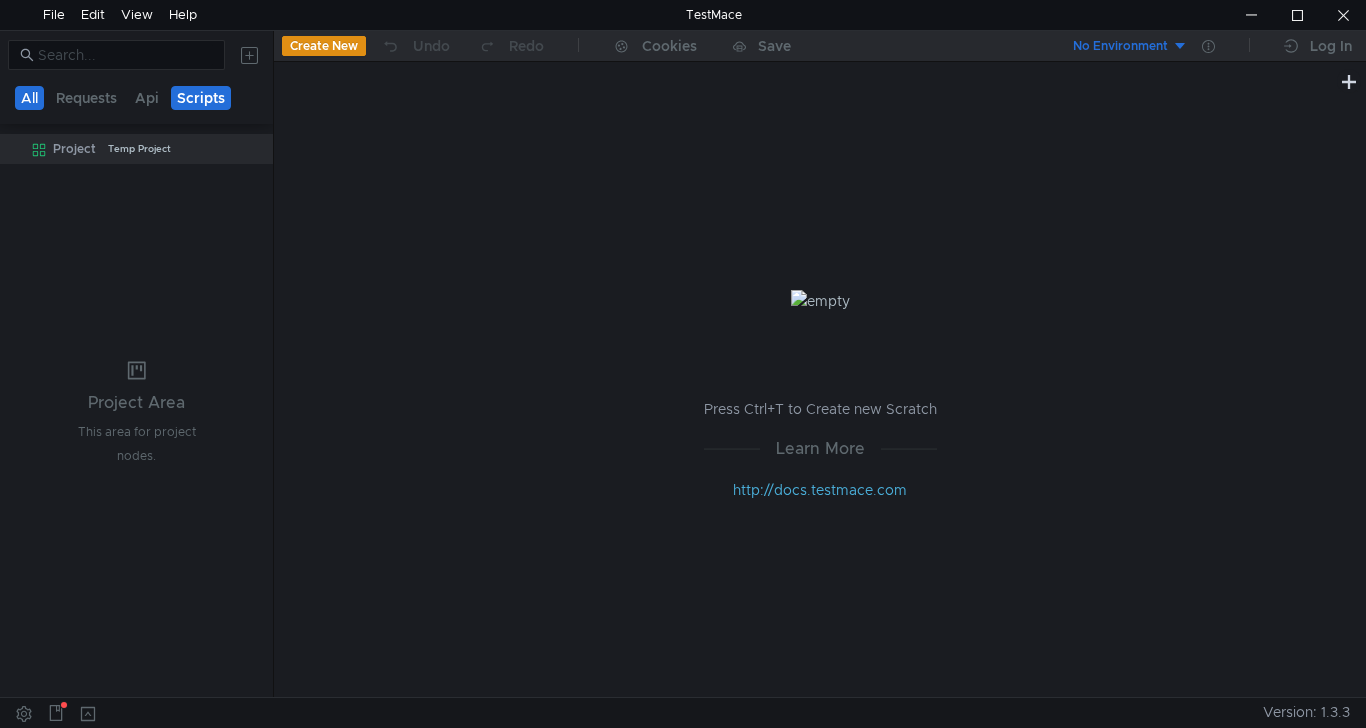 click on "Scripts" at bounding box center (201, 98) 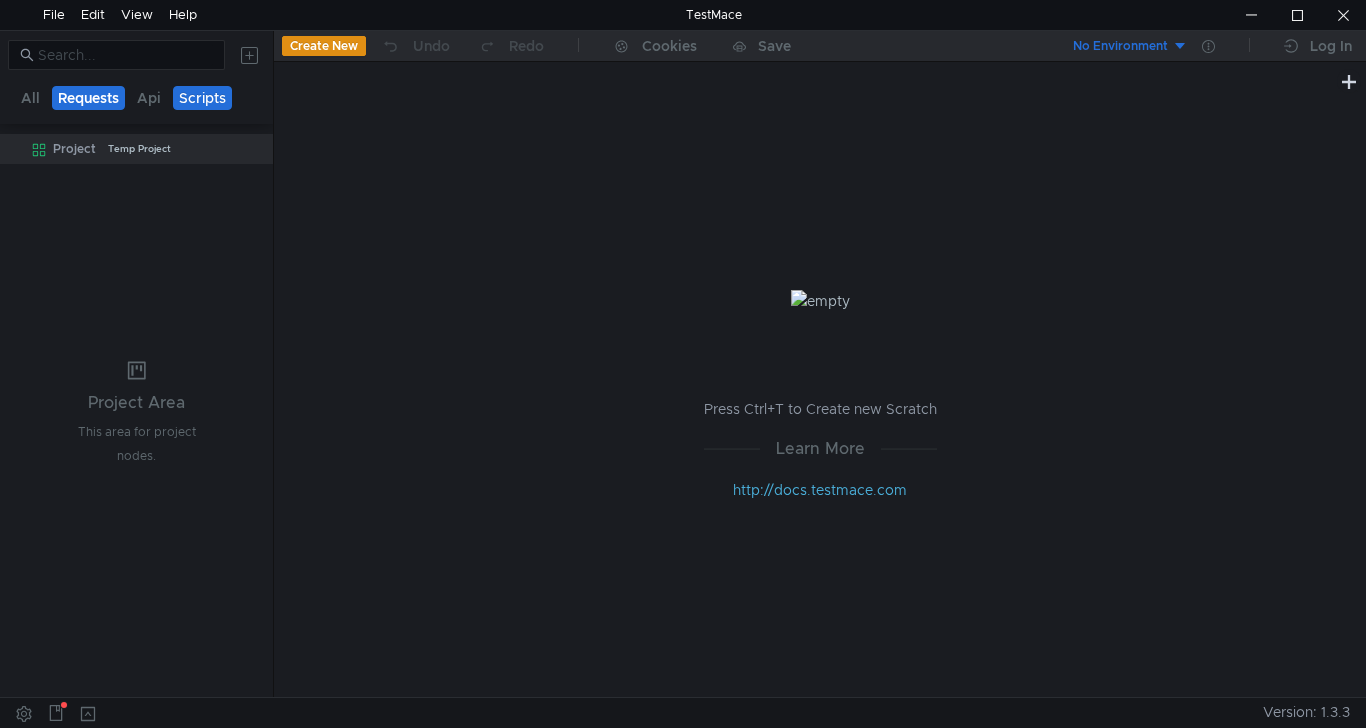 click on "Requests" at bounding box center [88, 98] 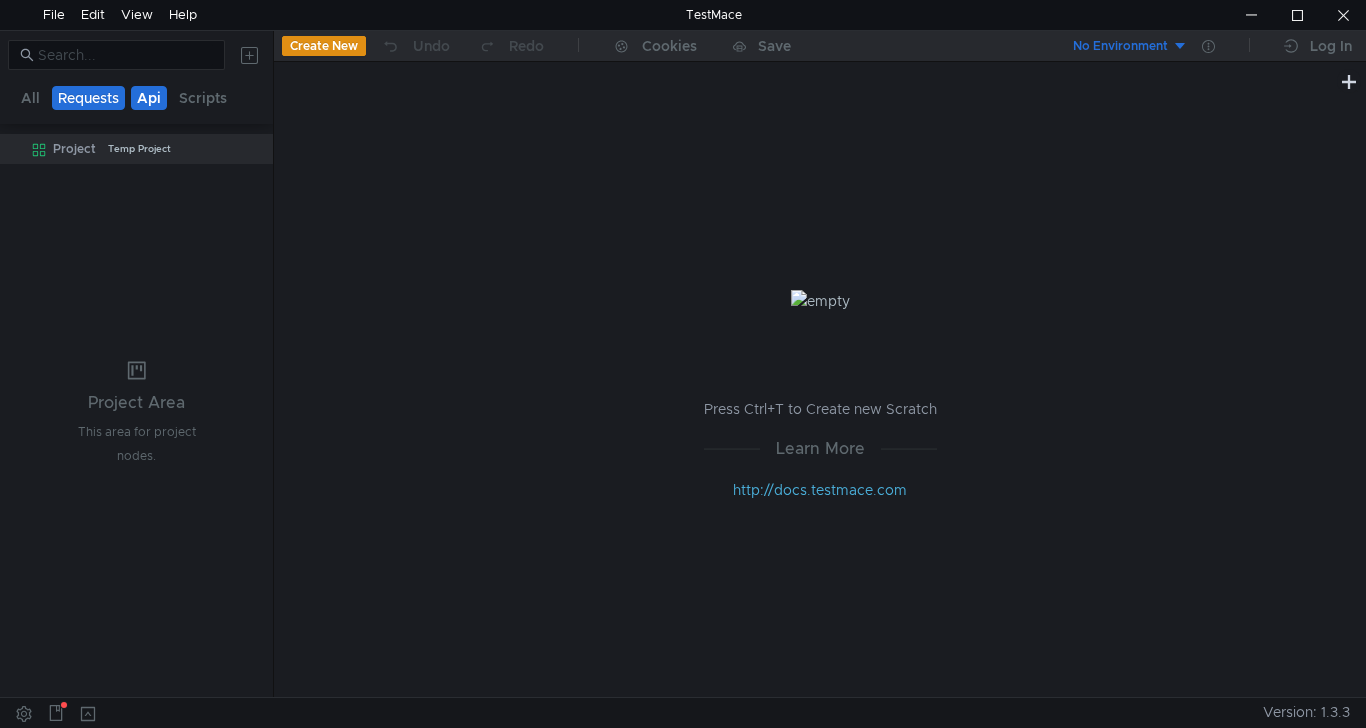 click on "Api" at bounding box center (149, 98) 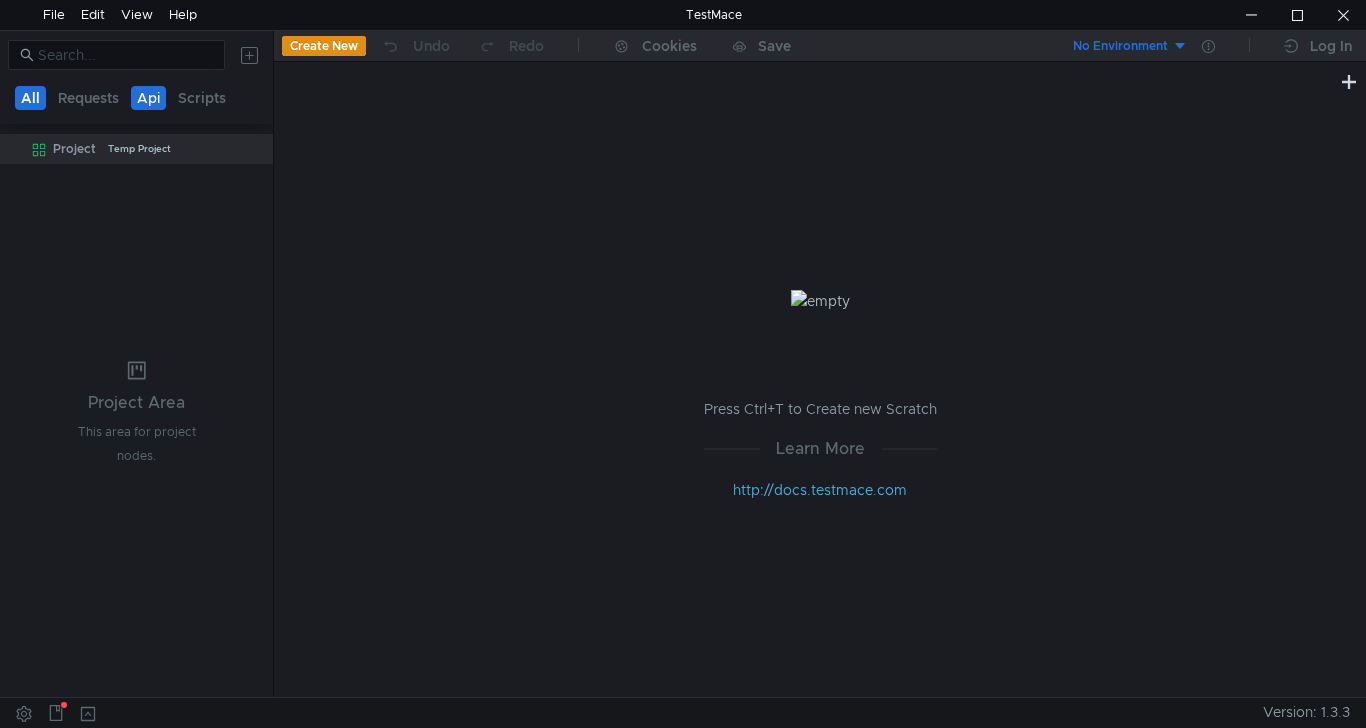 click on "All" at bounding box center (30, 98) 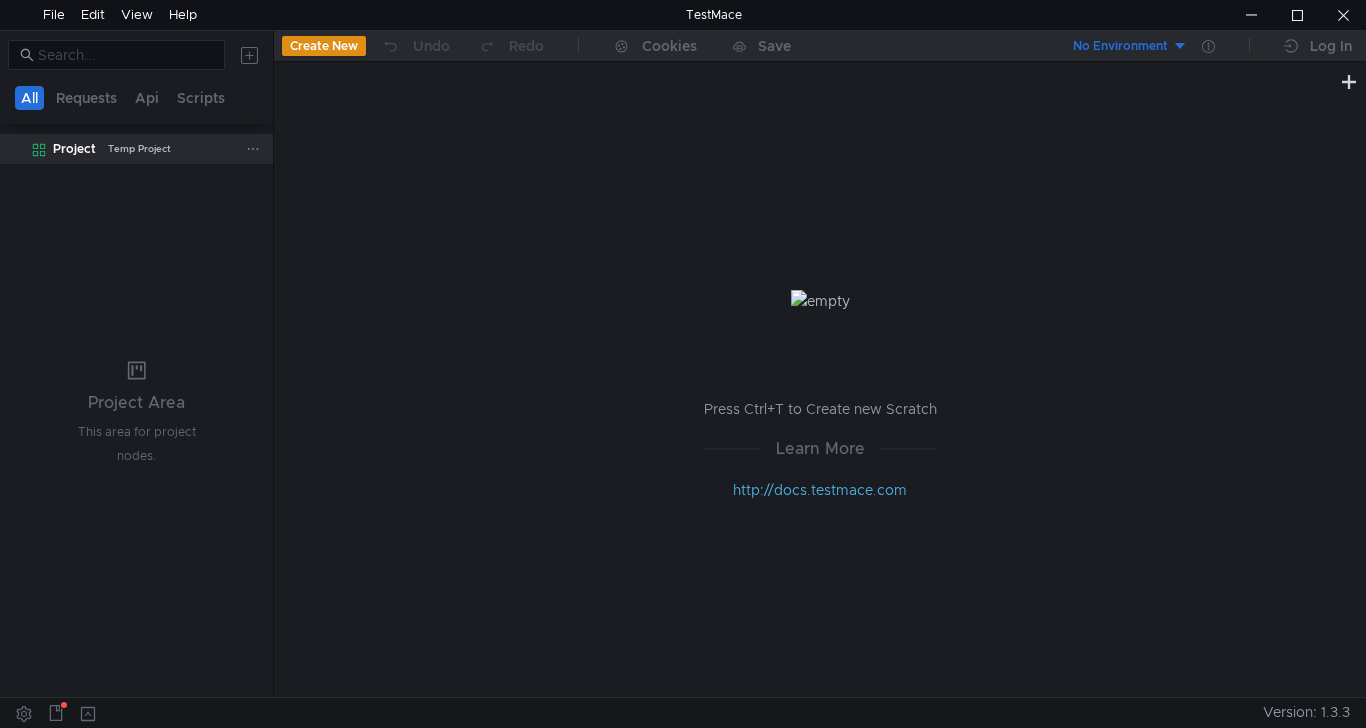 click 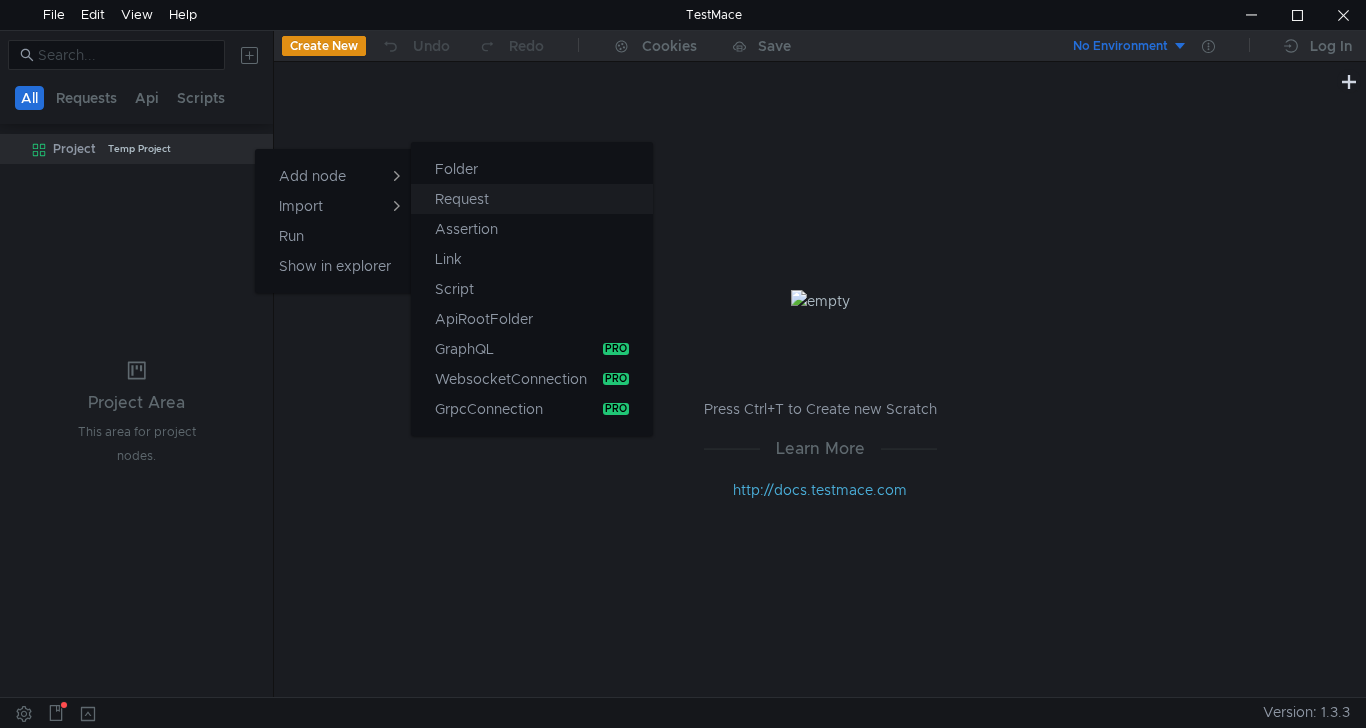 click on "Request" at bounding box center [462, 199] 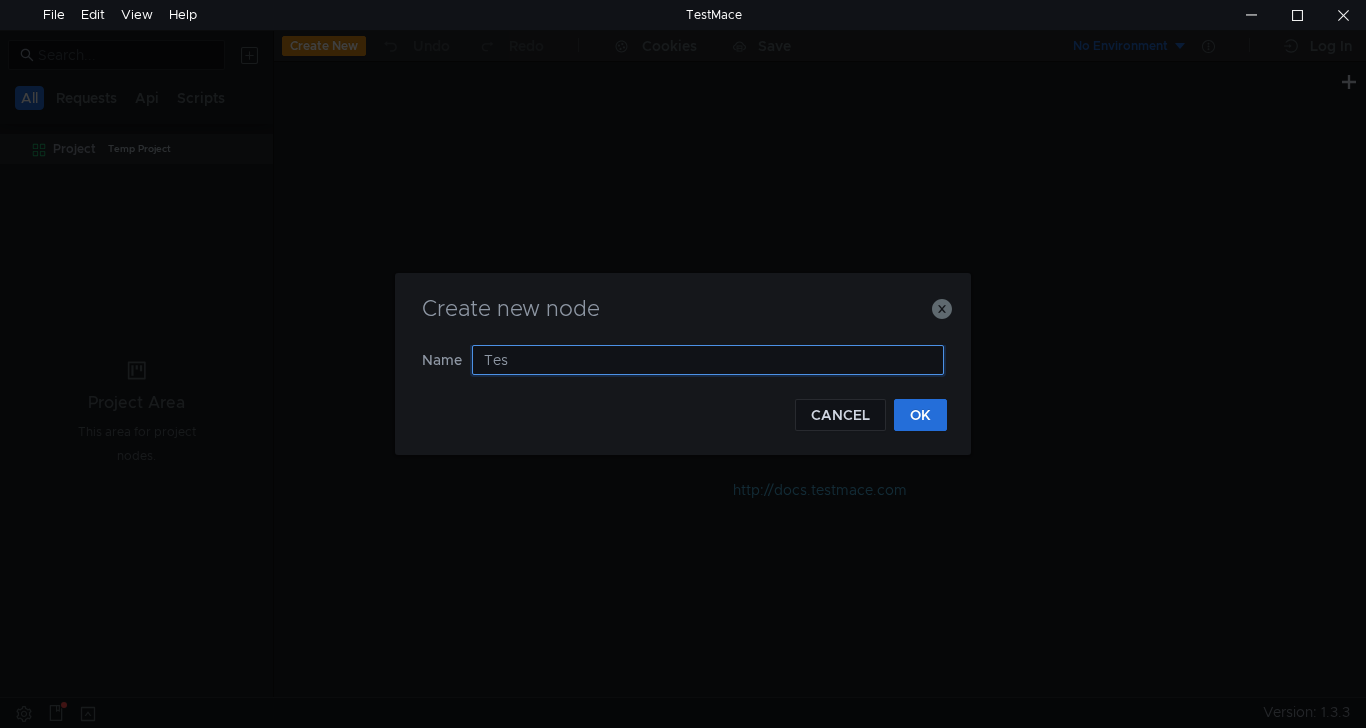 type on "Test" 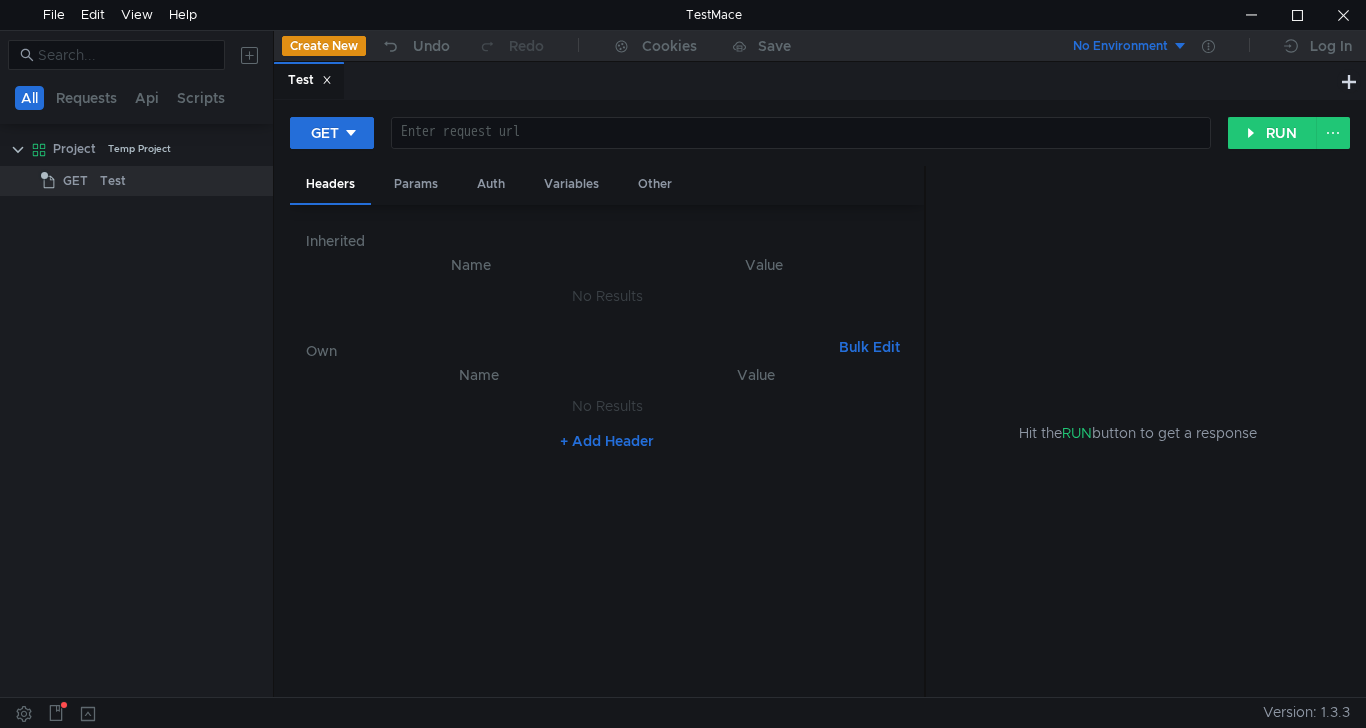 click on "Name Value  No Results
+ Add Header" at bounding box center [607, 522] 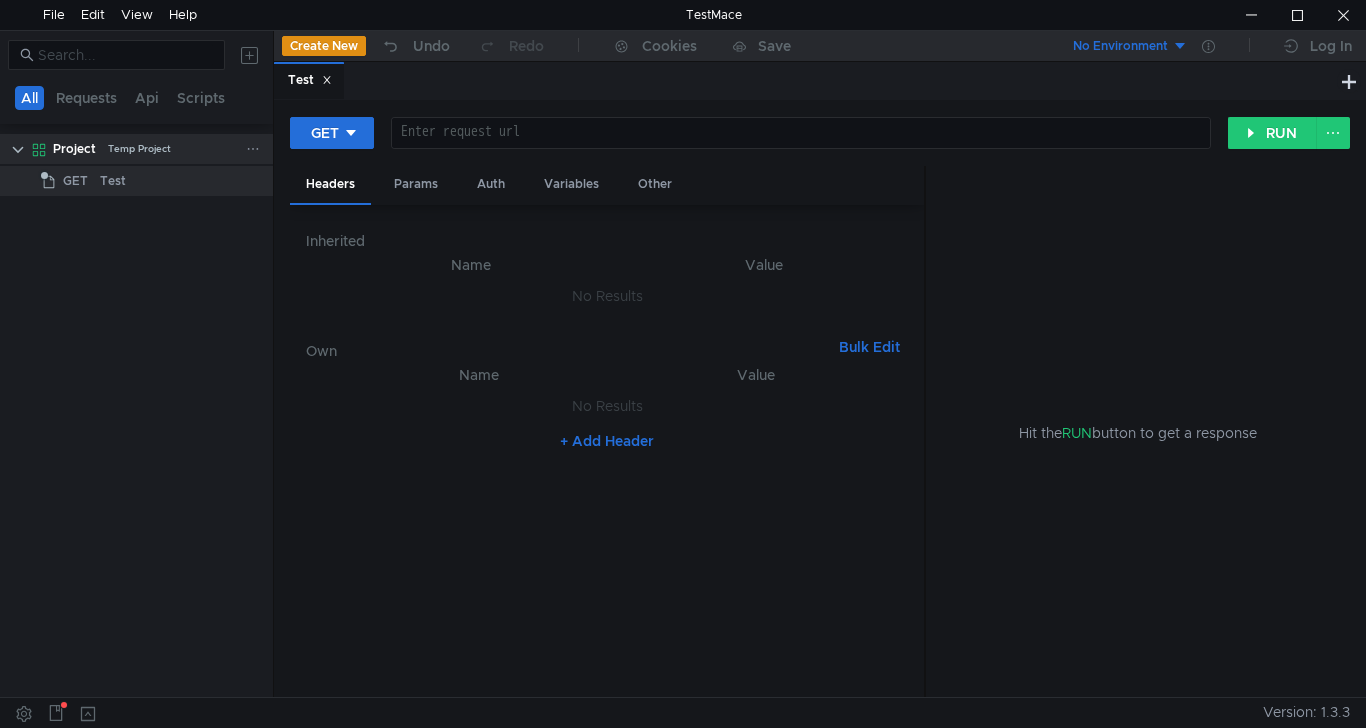 click on "Temp Project" 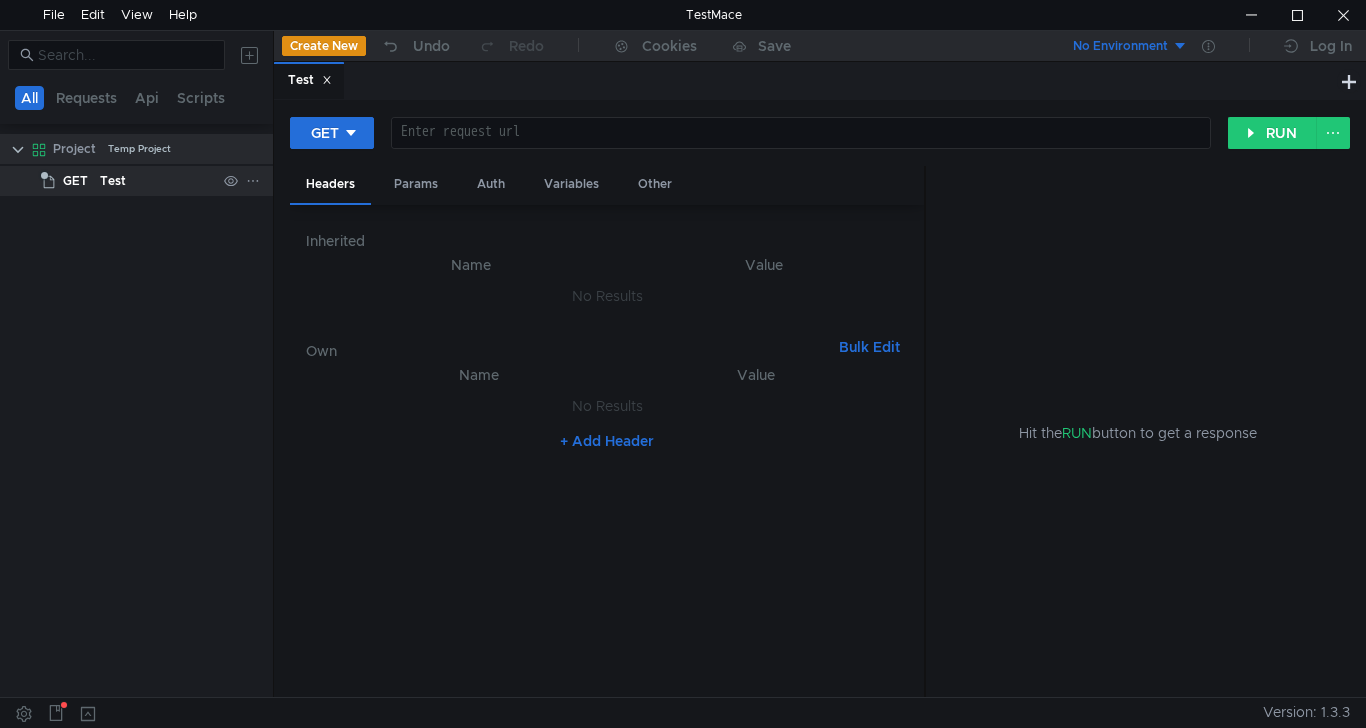 click on "Test" 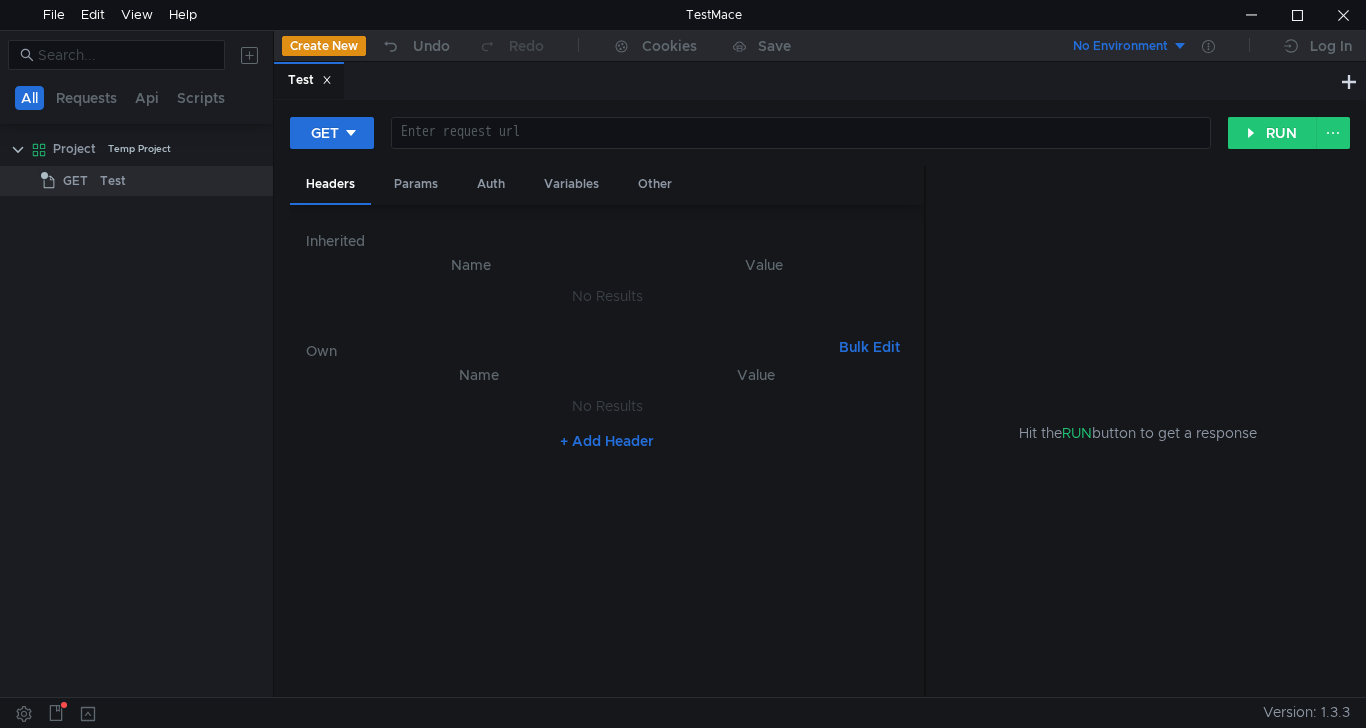 click at bounding box center [799, 149] 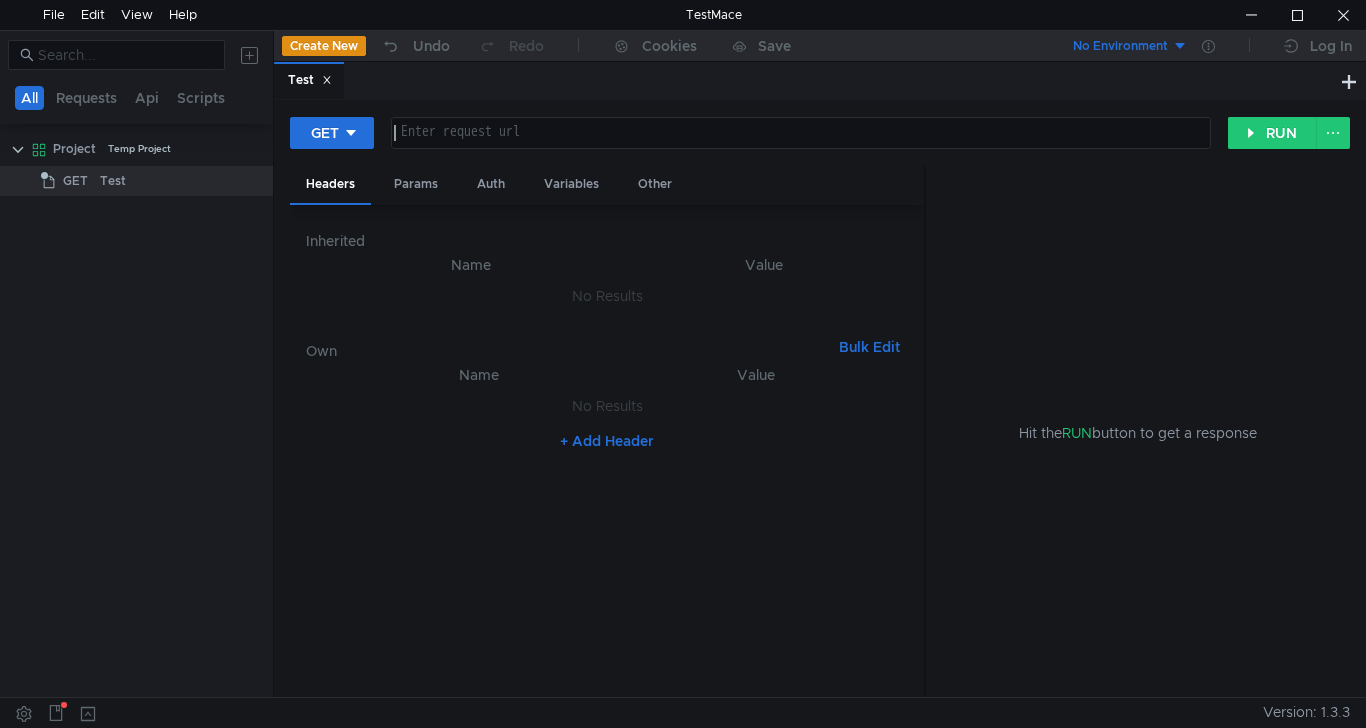paste on "[FIRST]" 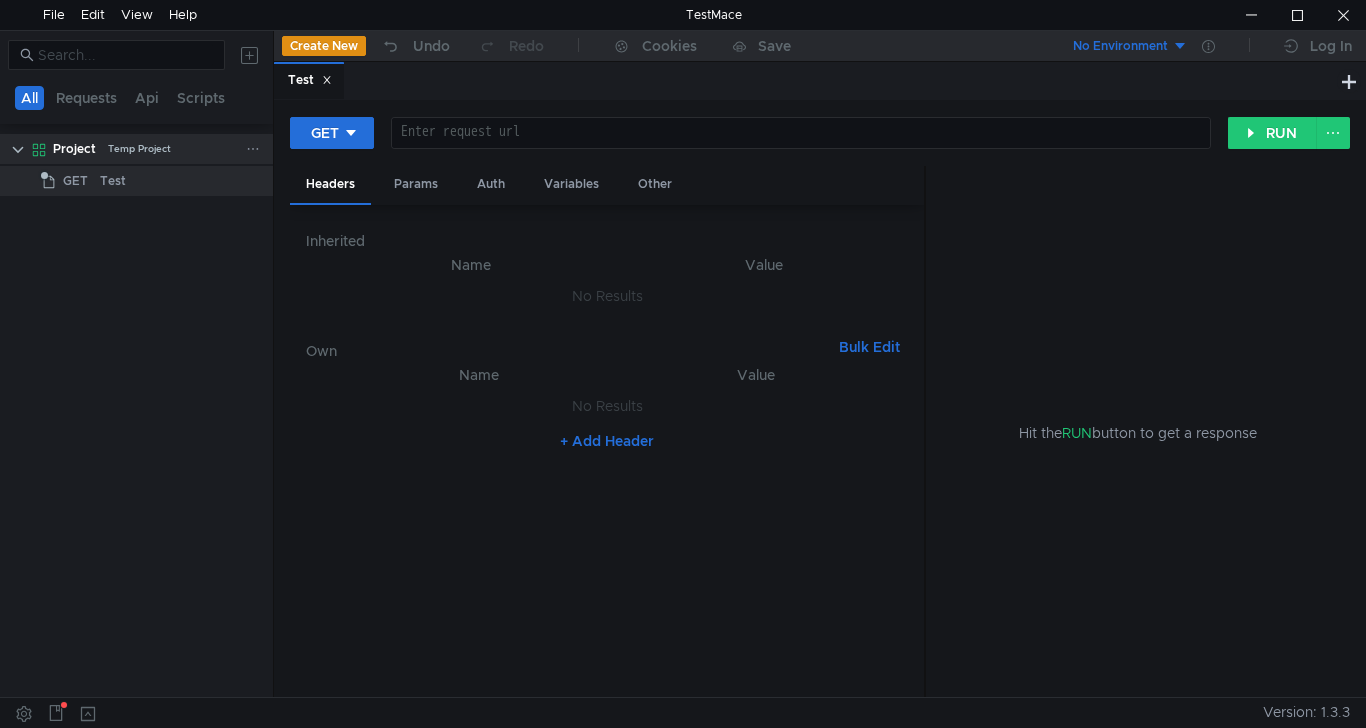 click on "Project  Temp Project" 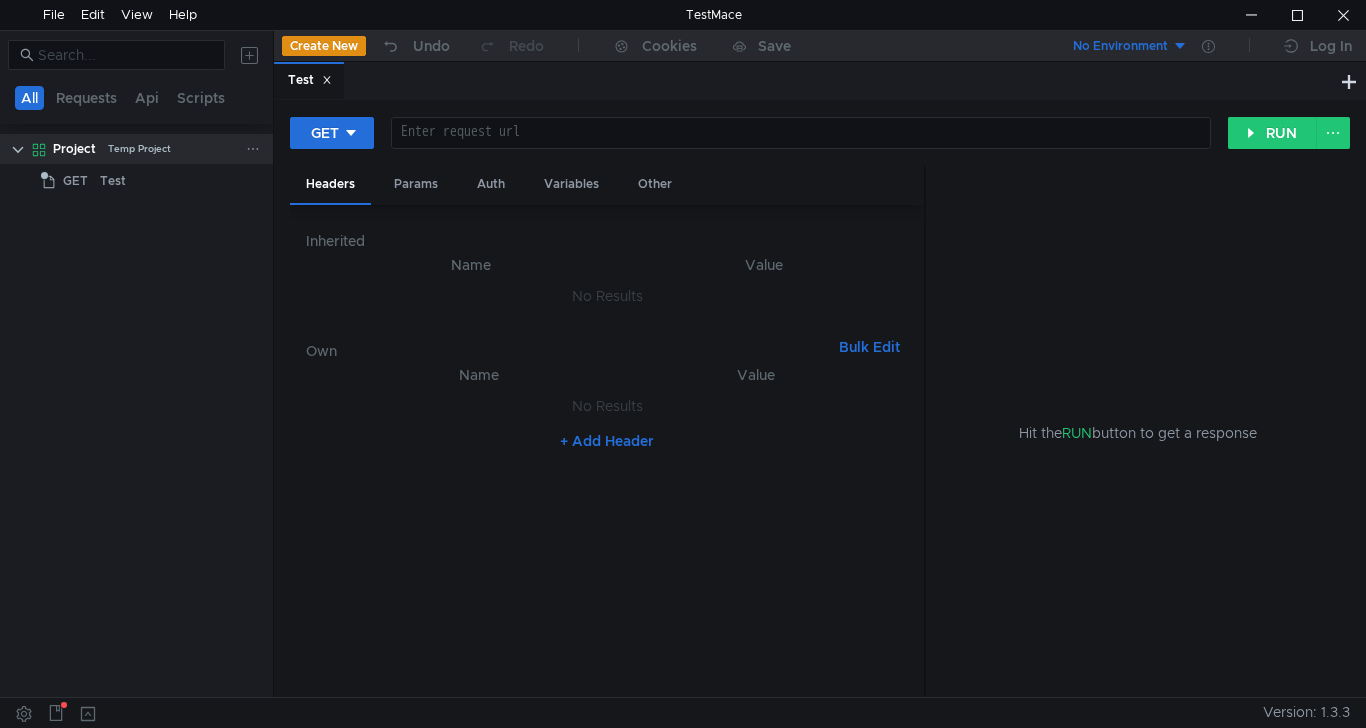 click 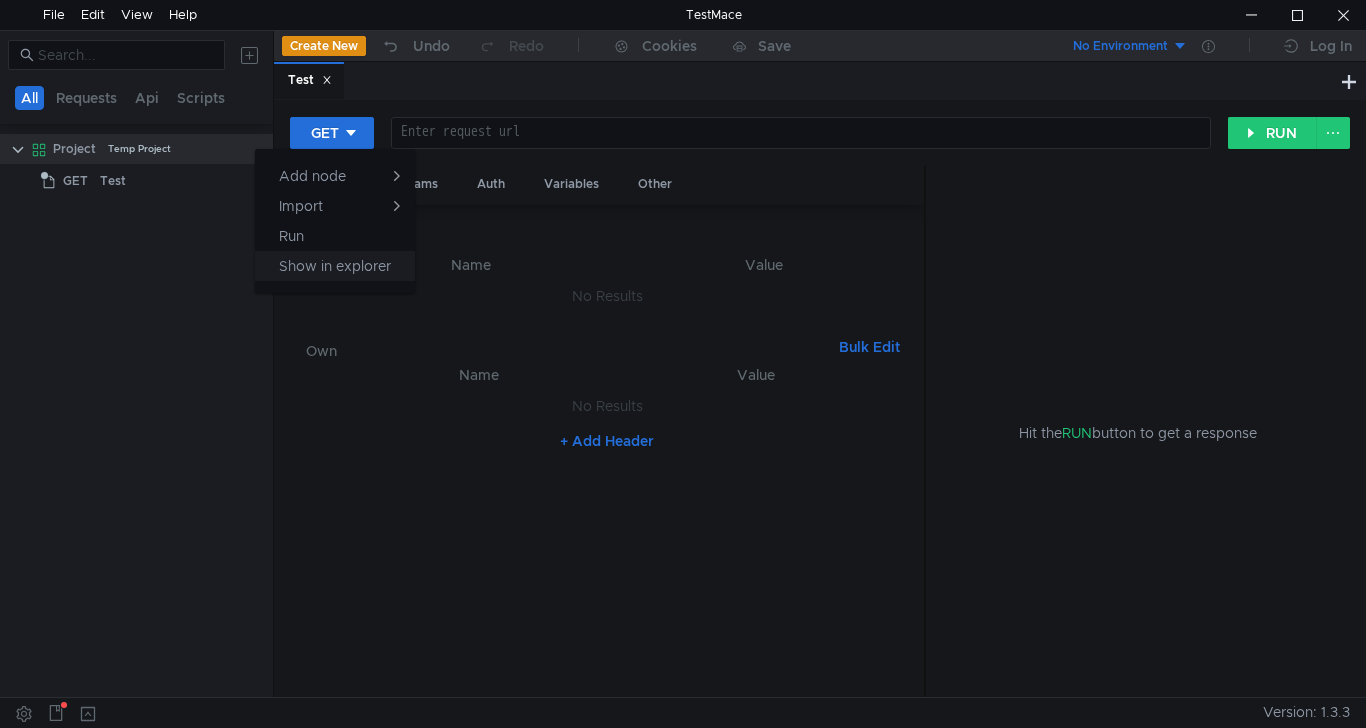 click on "Show in explorer" at bounding box center (335, 266) 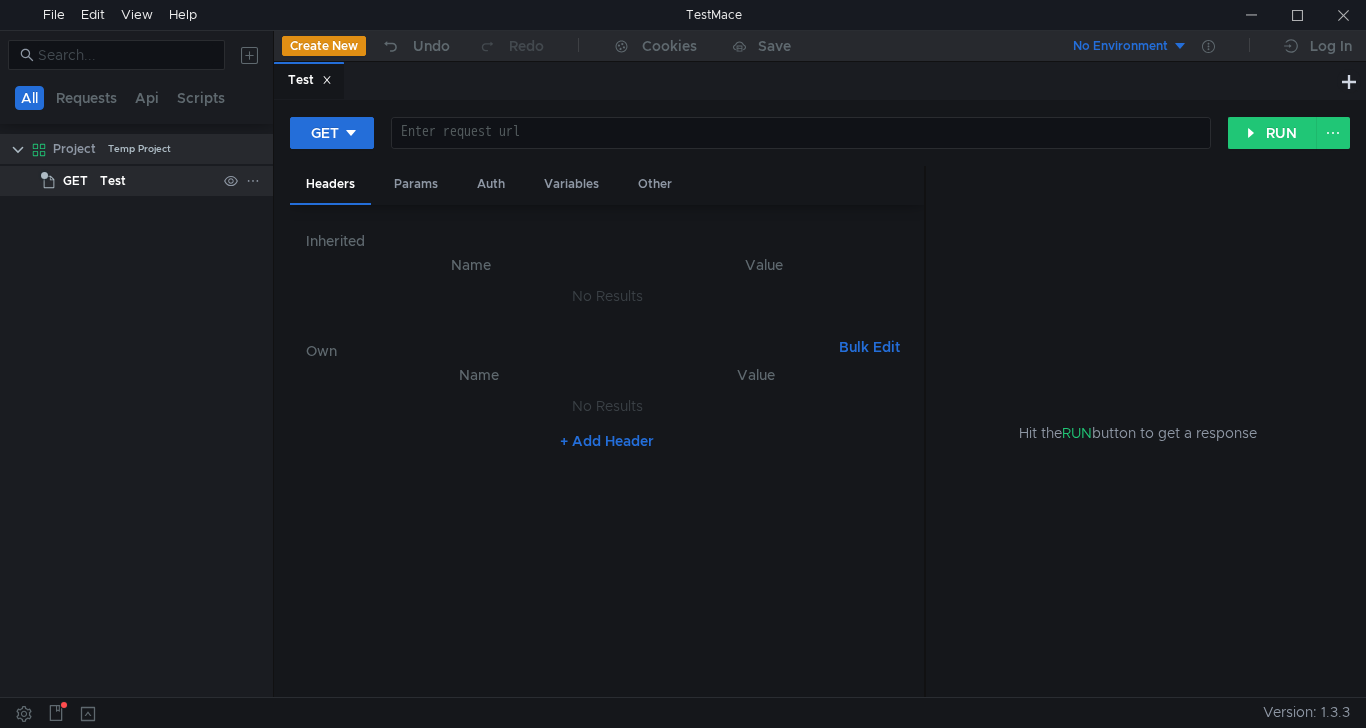 click on "Test" 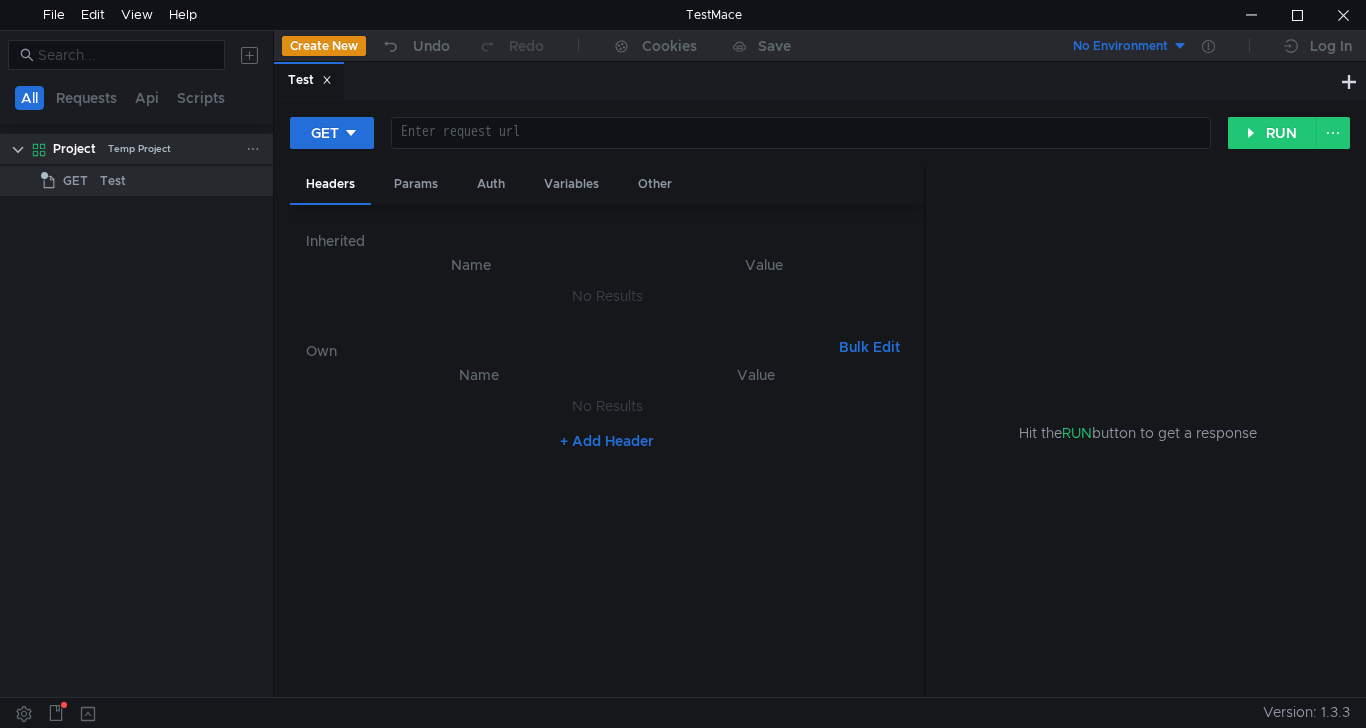 click on "Project  Temp Project" 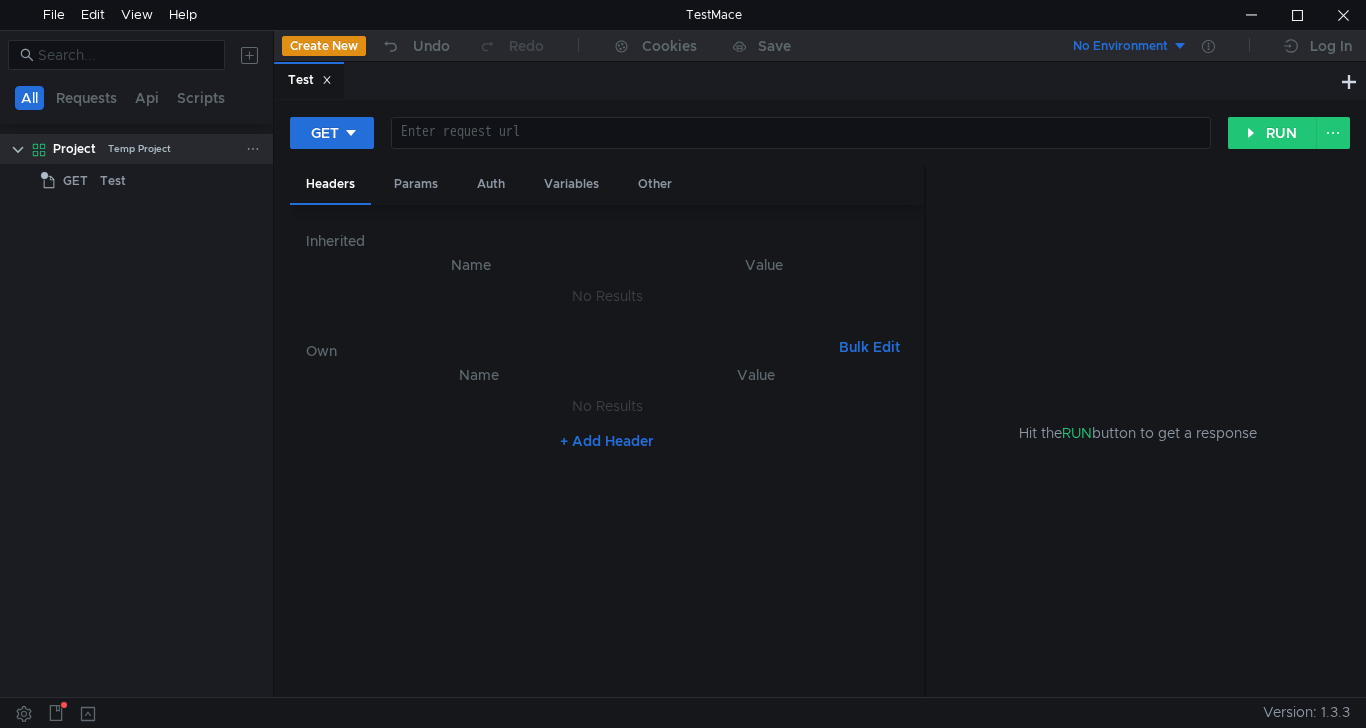 click 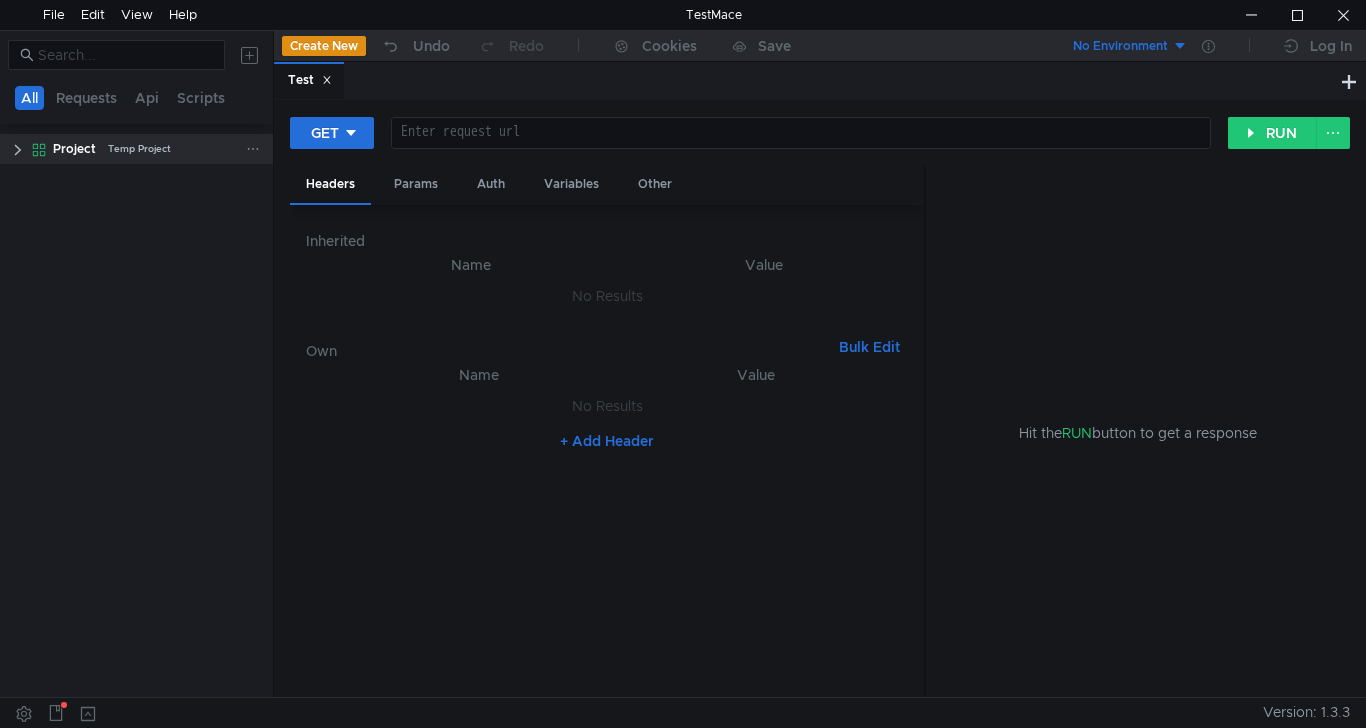 click 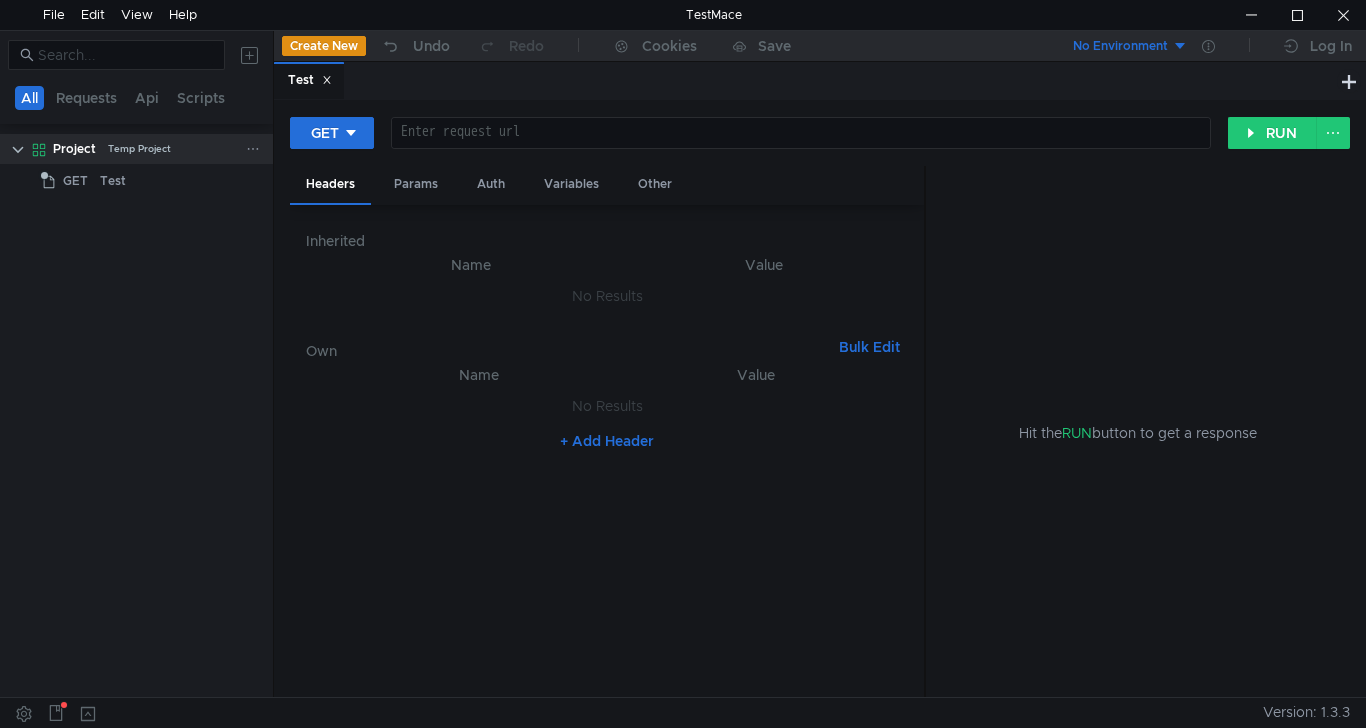 click 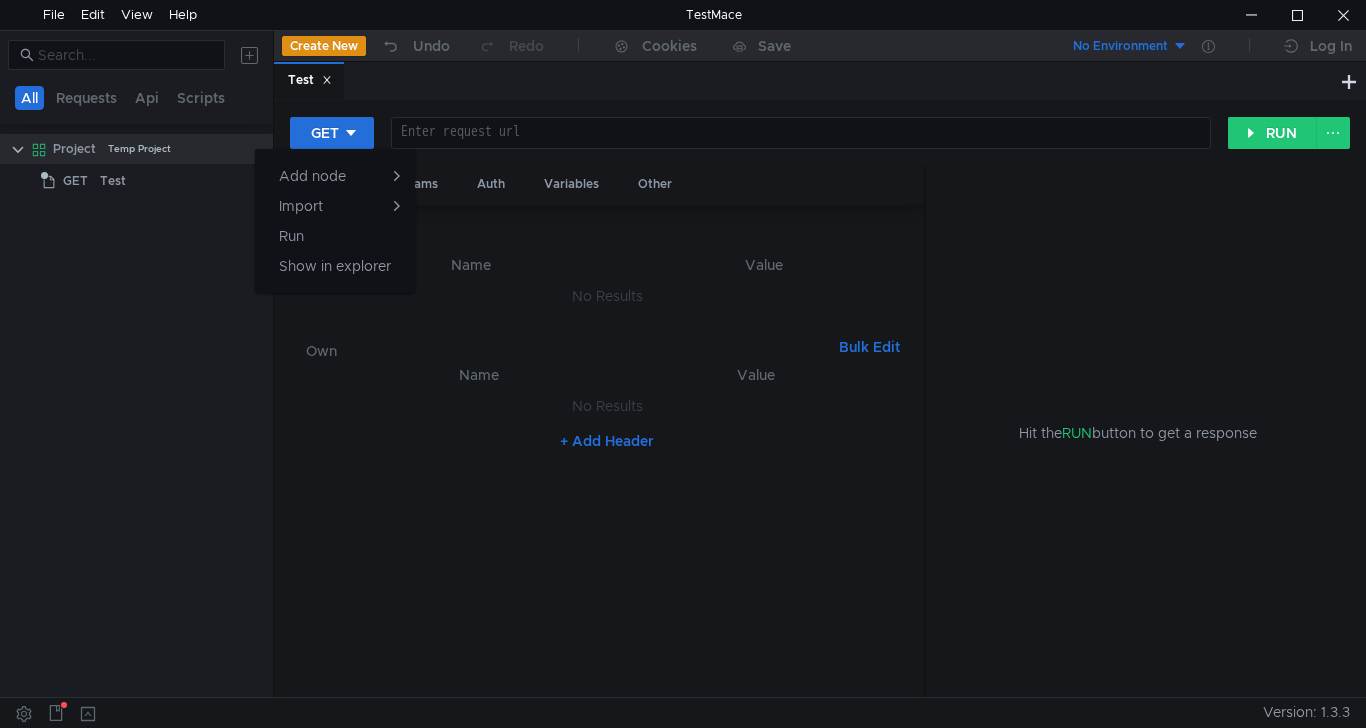 click at bounding box center (683, 364) 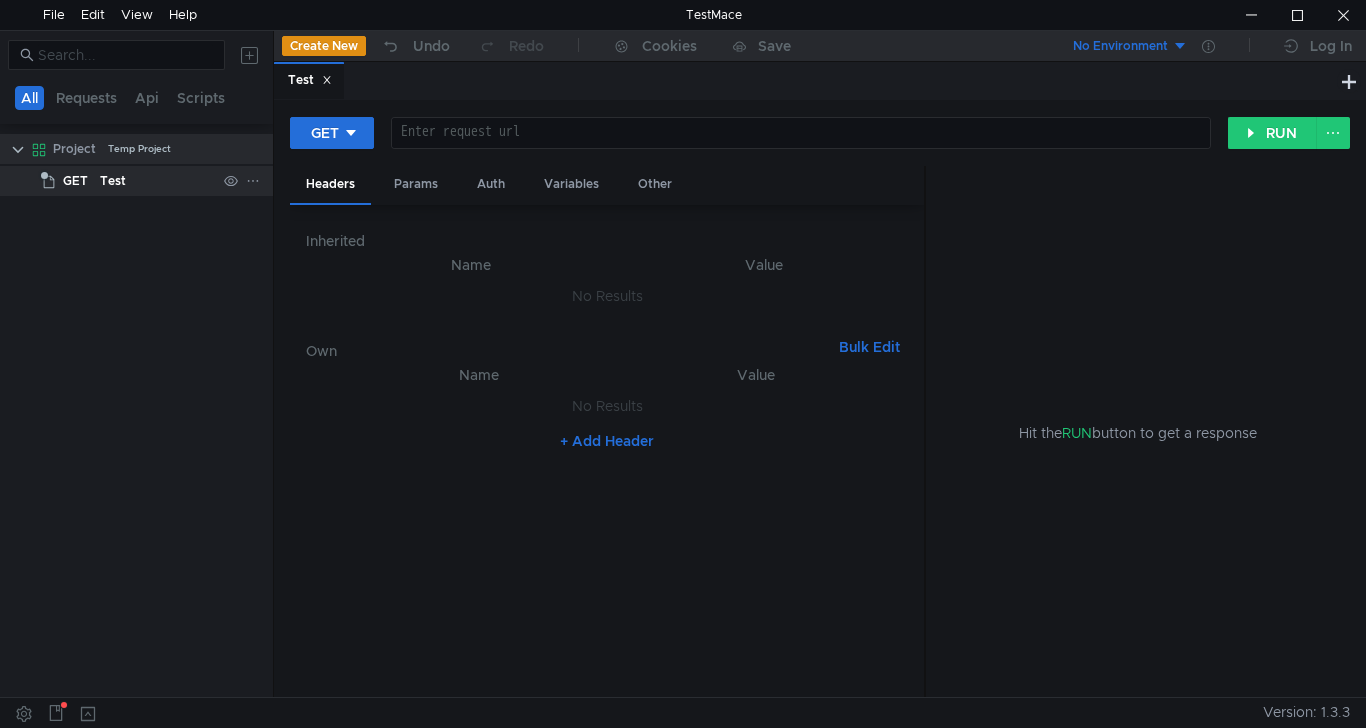 click on "Test" 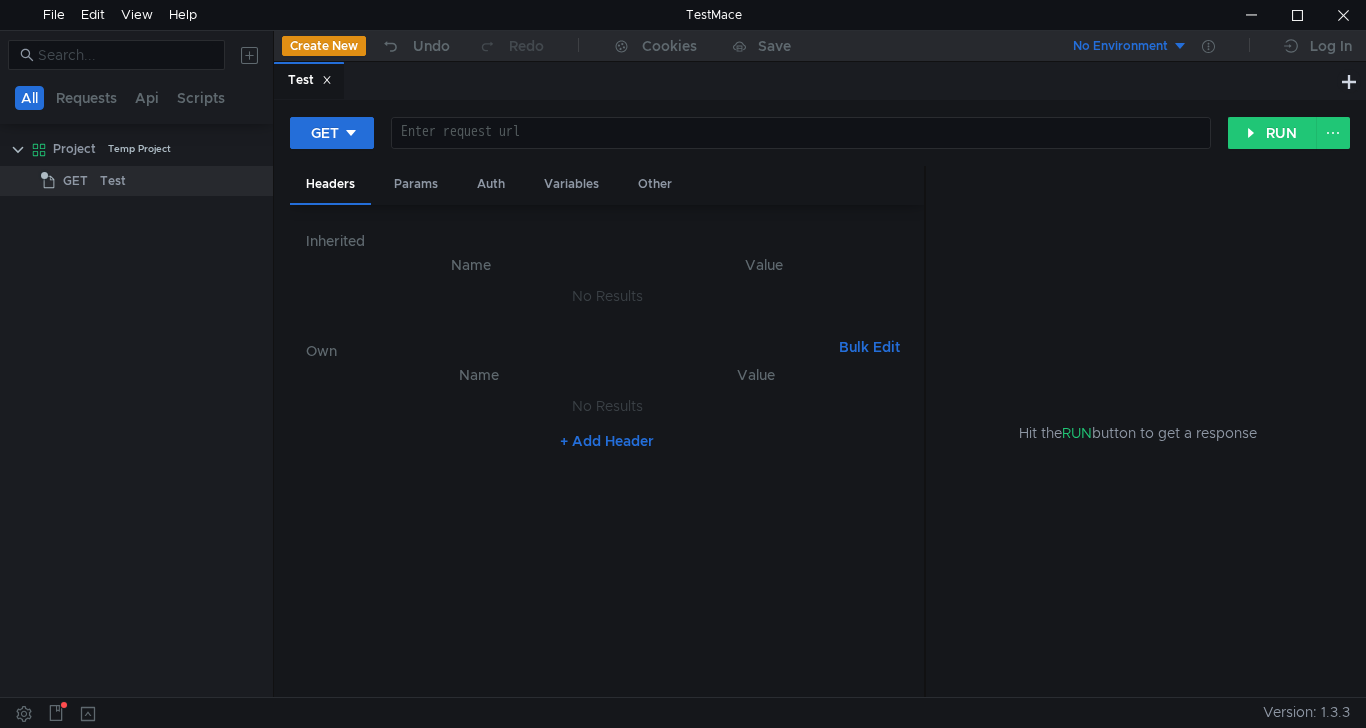 click at bounding box center [799, 149] 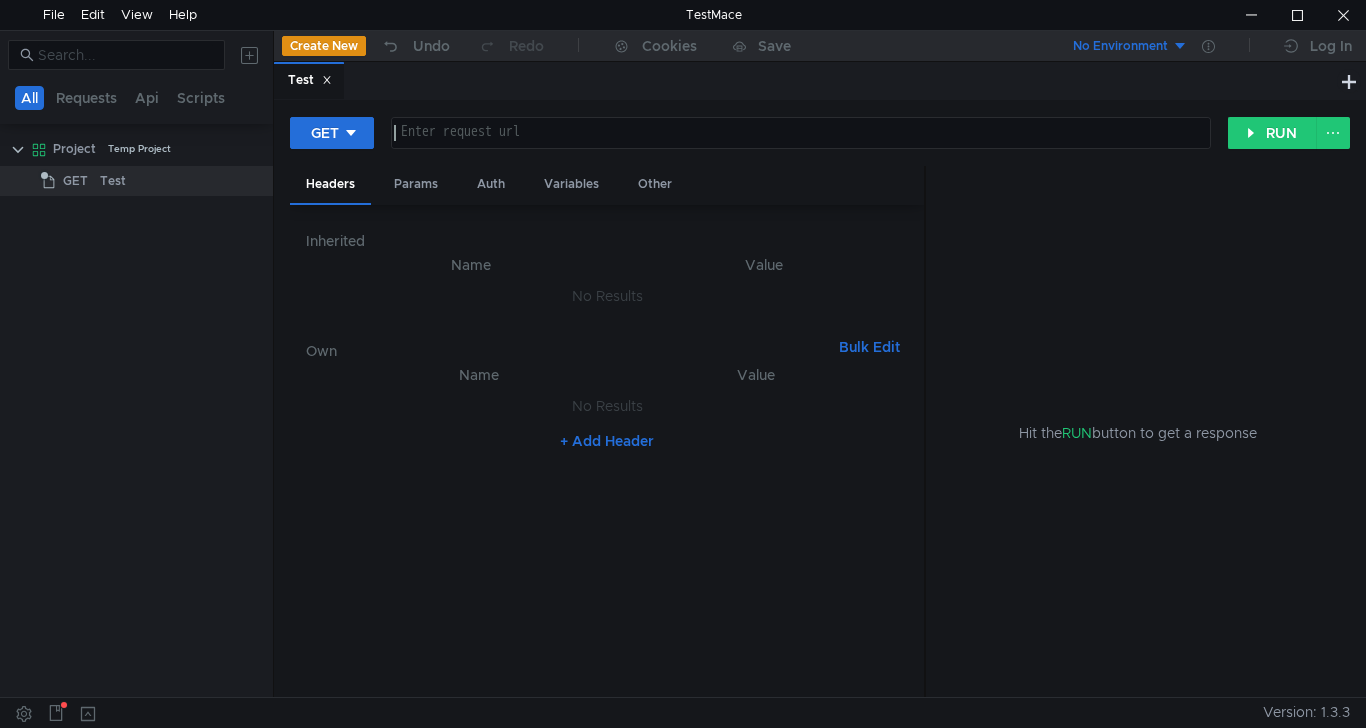 paste on "https://postman-echo.com/get" 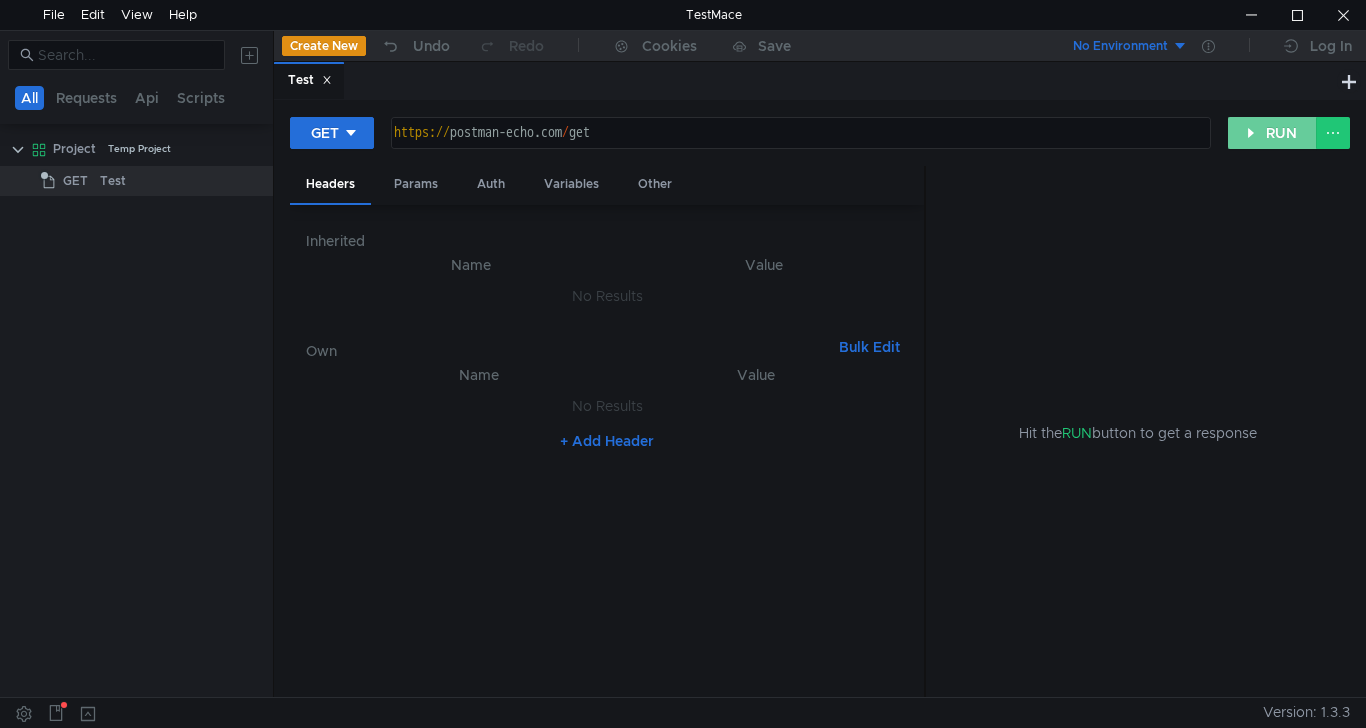 click on "RUN" 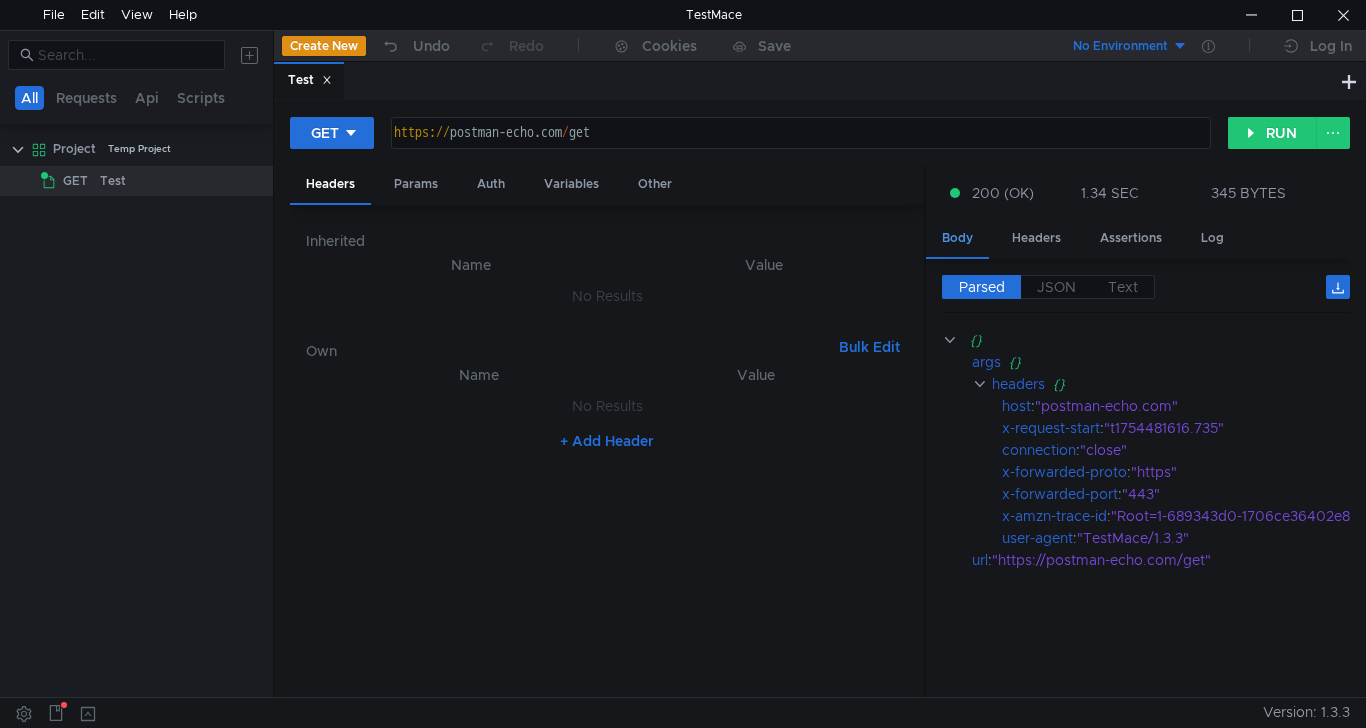 click on "Body" at bounding box center [957, 239] 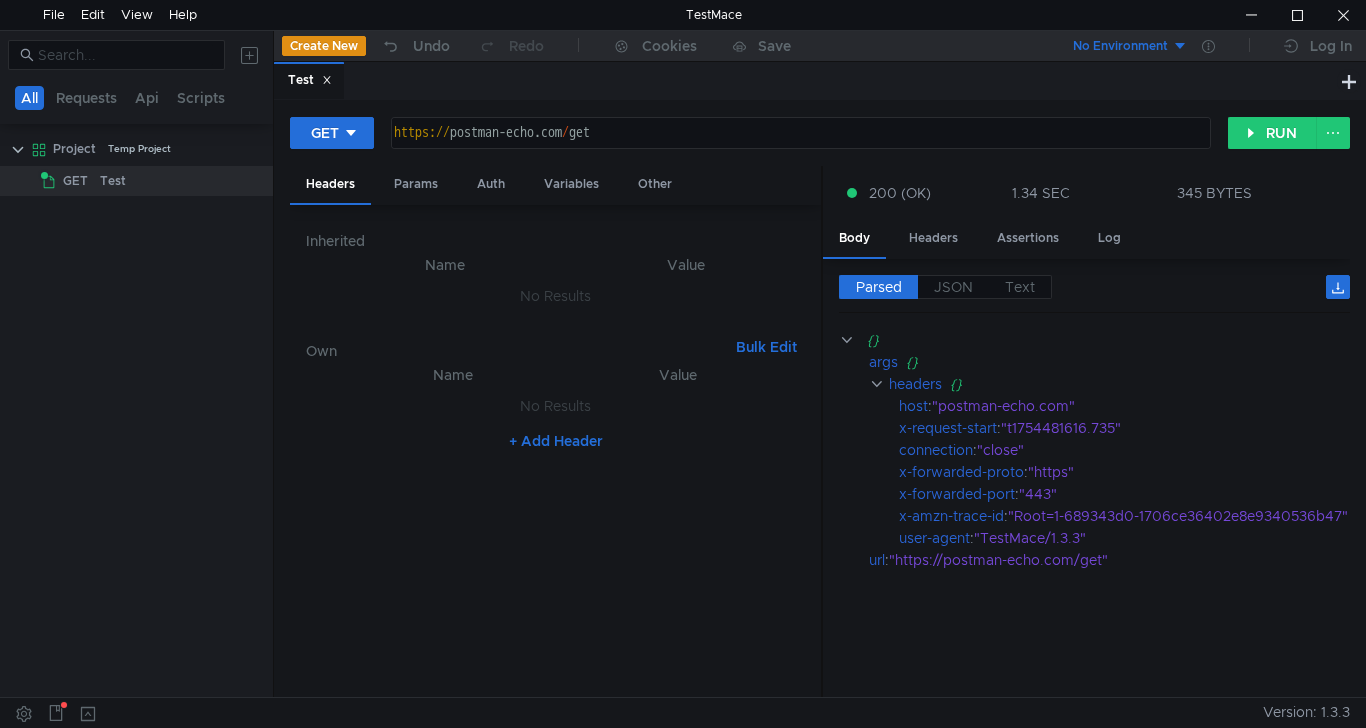 drag, startPoint x: 925, startPoint y: 245, endPoint x: 819, endPoint y: 245, distance: 106 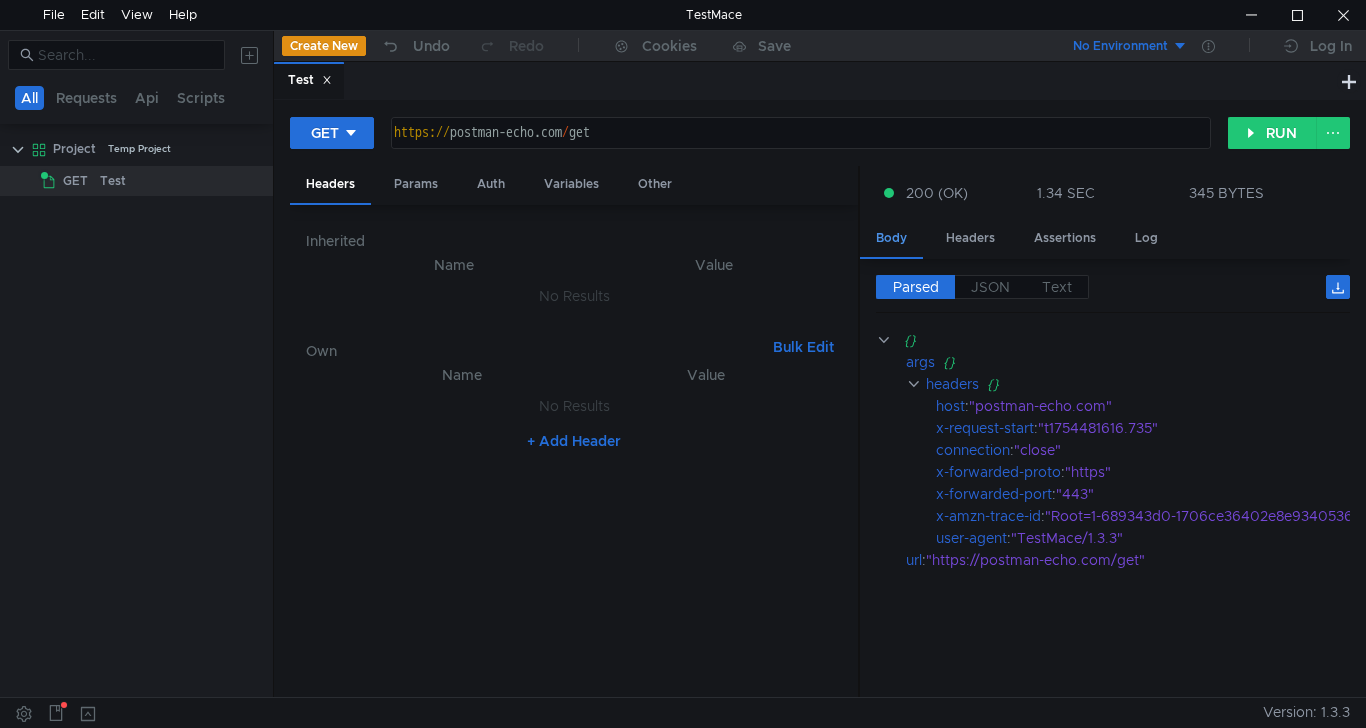 drag, startPoint x: 819, startPoint y: 245, endPoint x: 859, endPoint y: 245, distance: 40 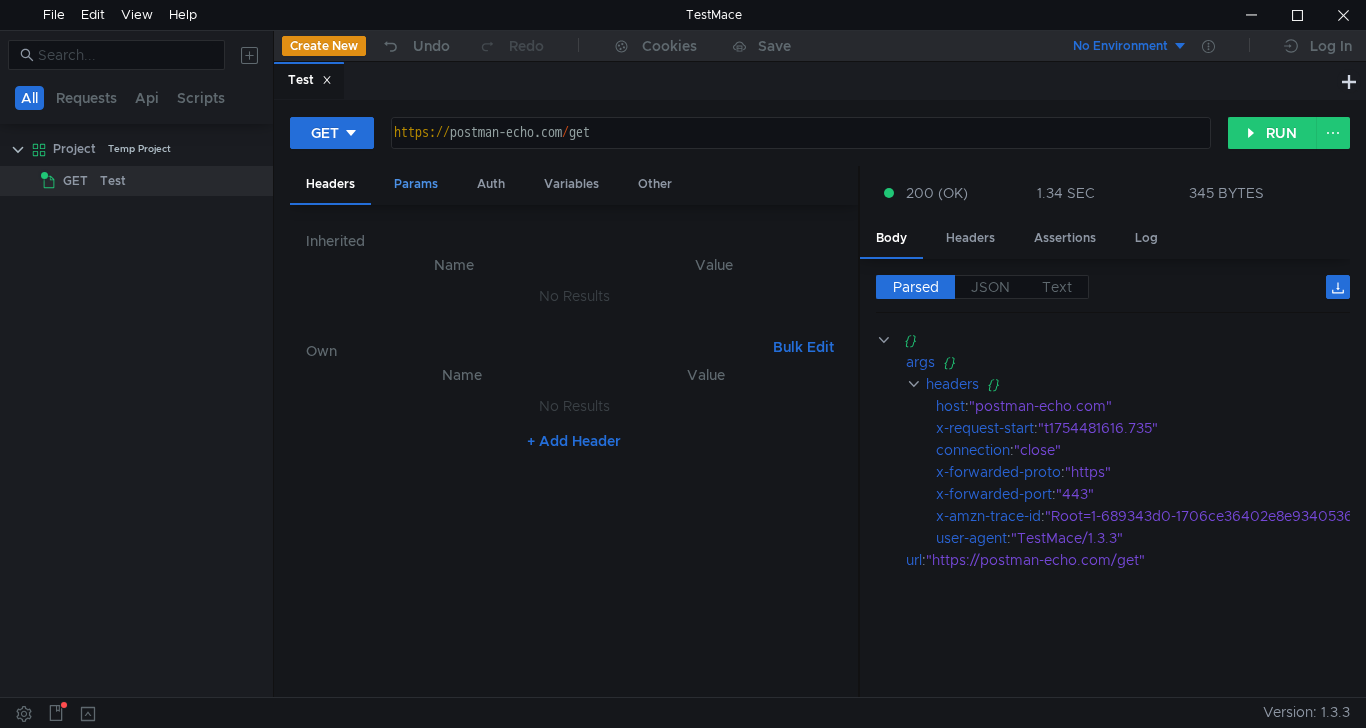 click on "Params" at bounding box center (416, 184) 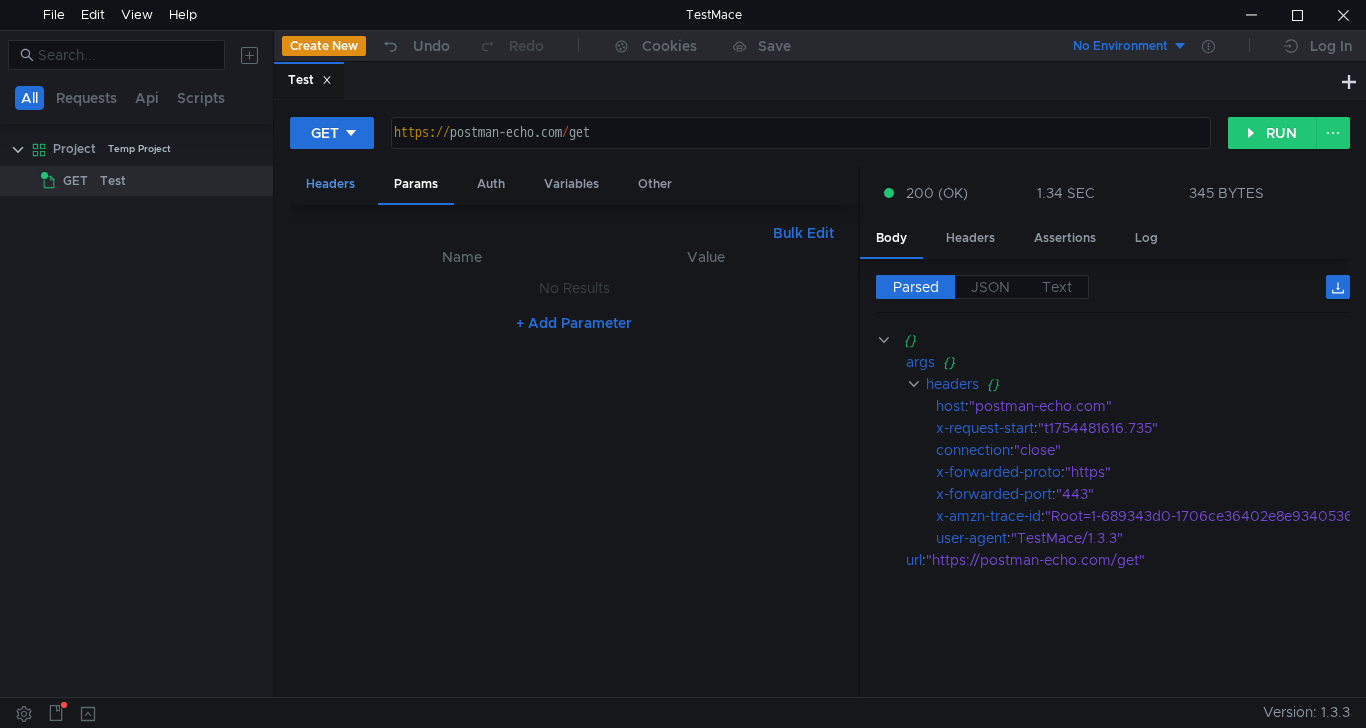 click on "Headers" at bounding box center [330, 184] 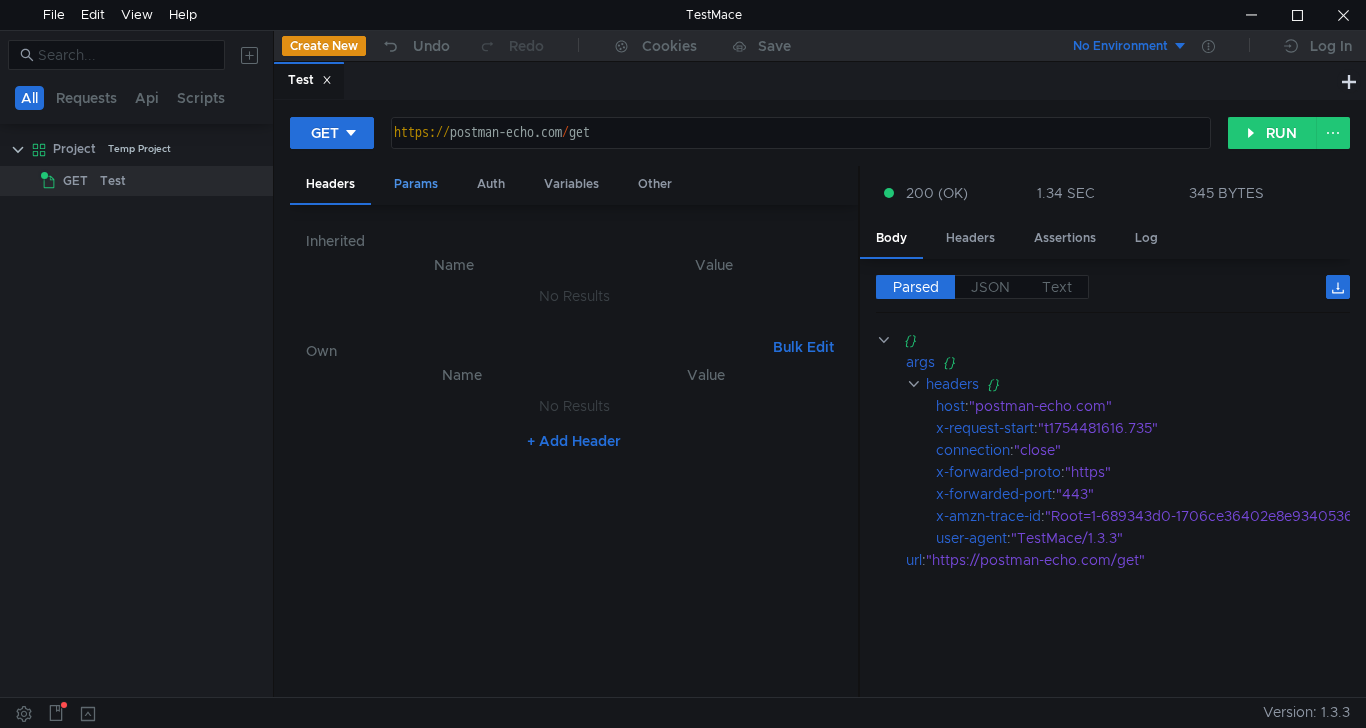 click on "Params" at bounding box center [416, 184] 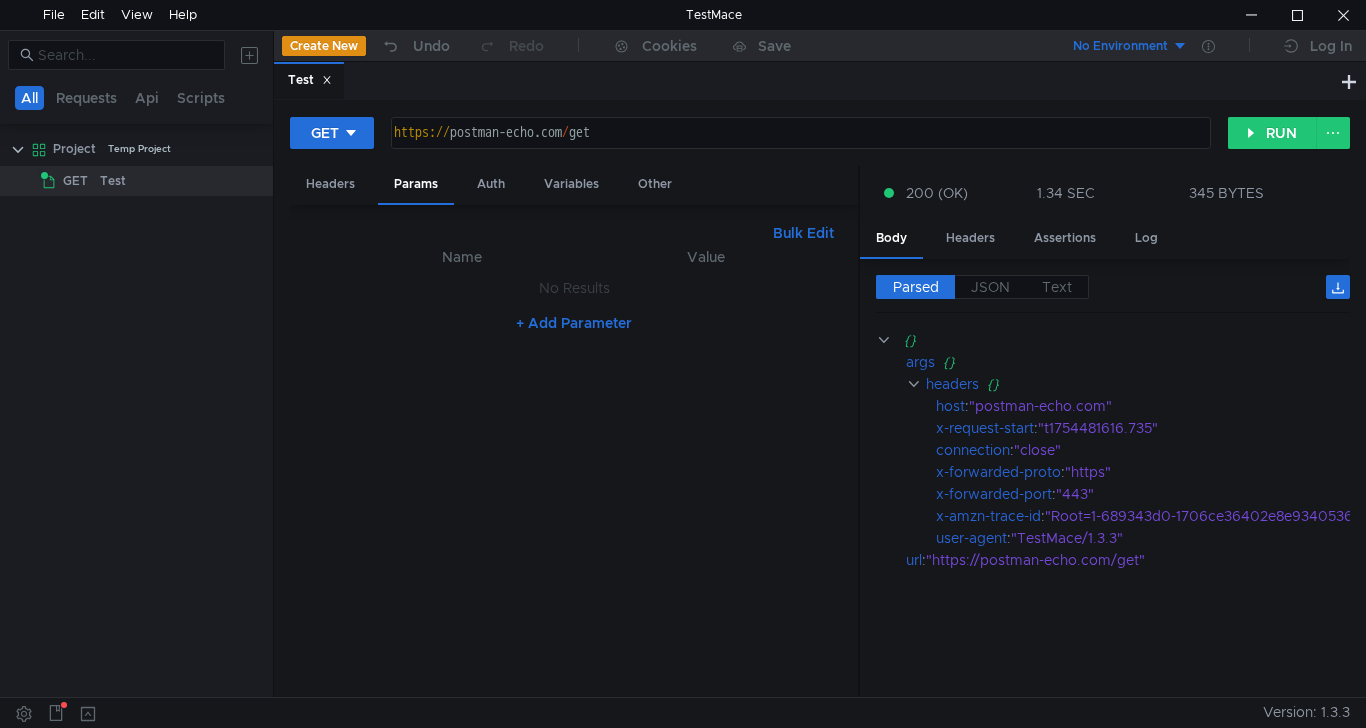 click on "+ Add Parameter" 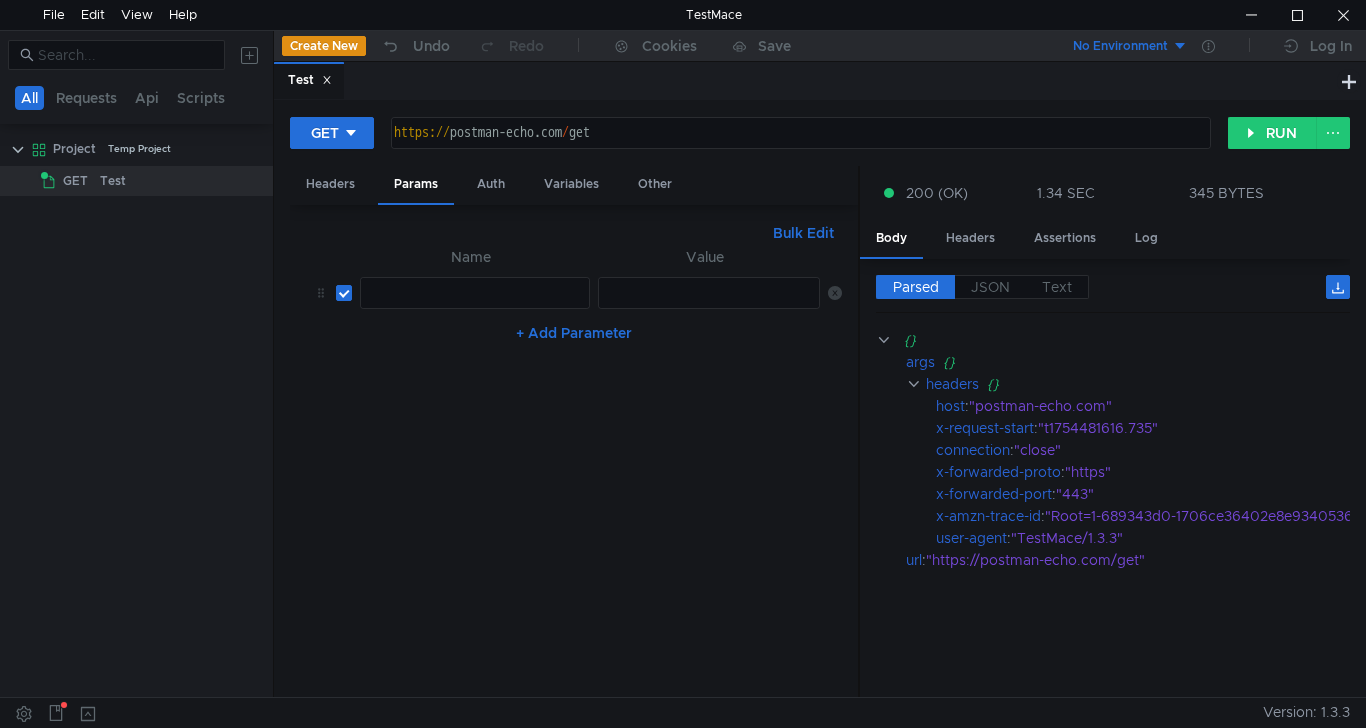 click on "Bulk Edit" at bounding box center [803, 233] 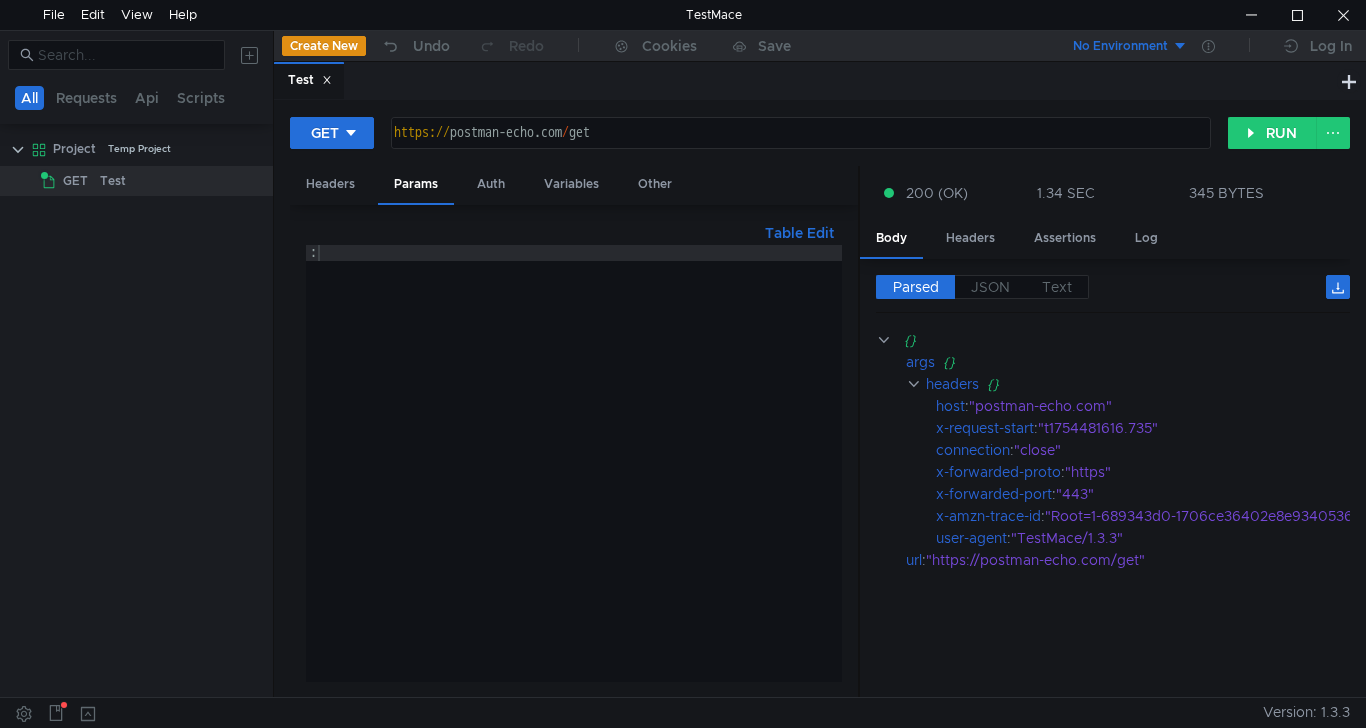 click on "Table Edit" at bounding box center (799, 233) 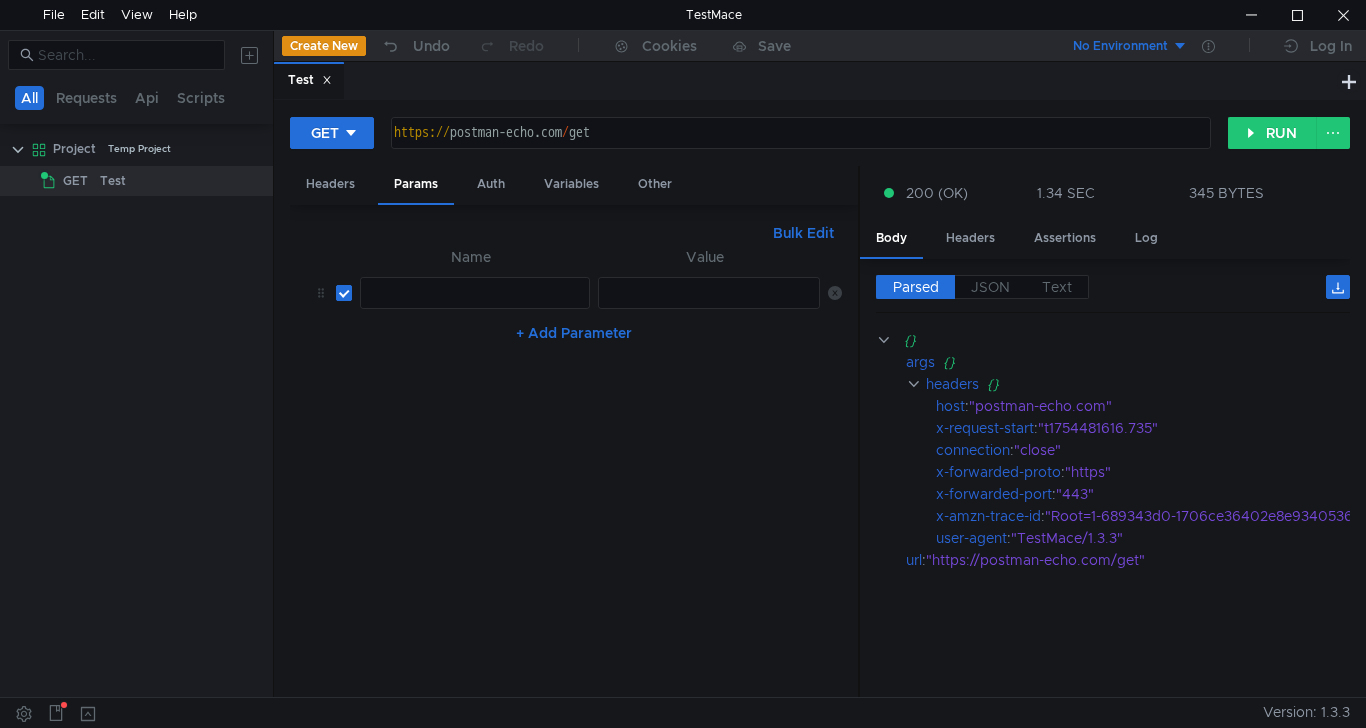 click at bounding box center [344, 293] 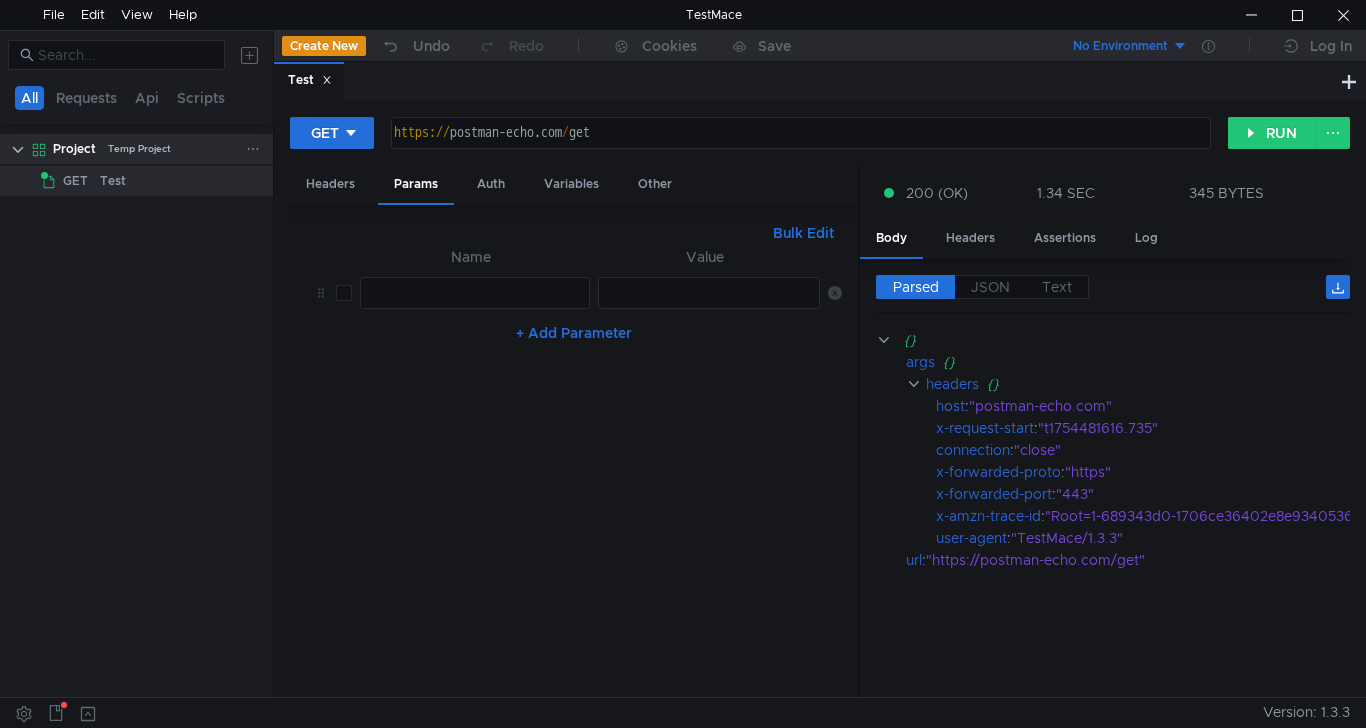 click on "Temp Project" 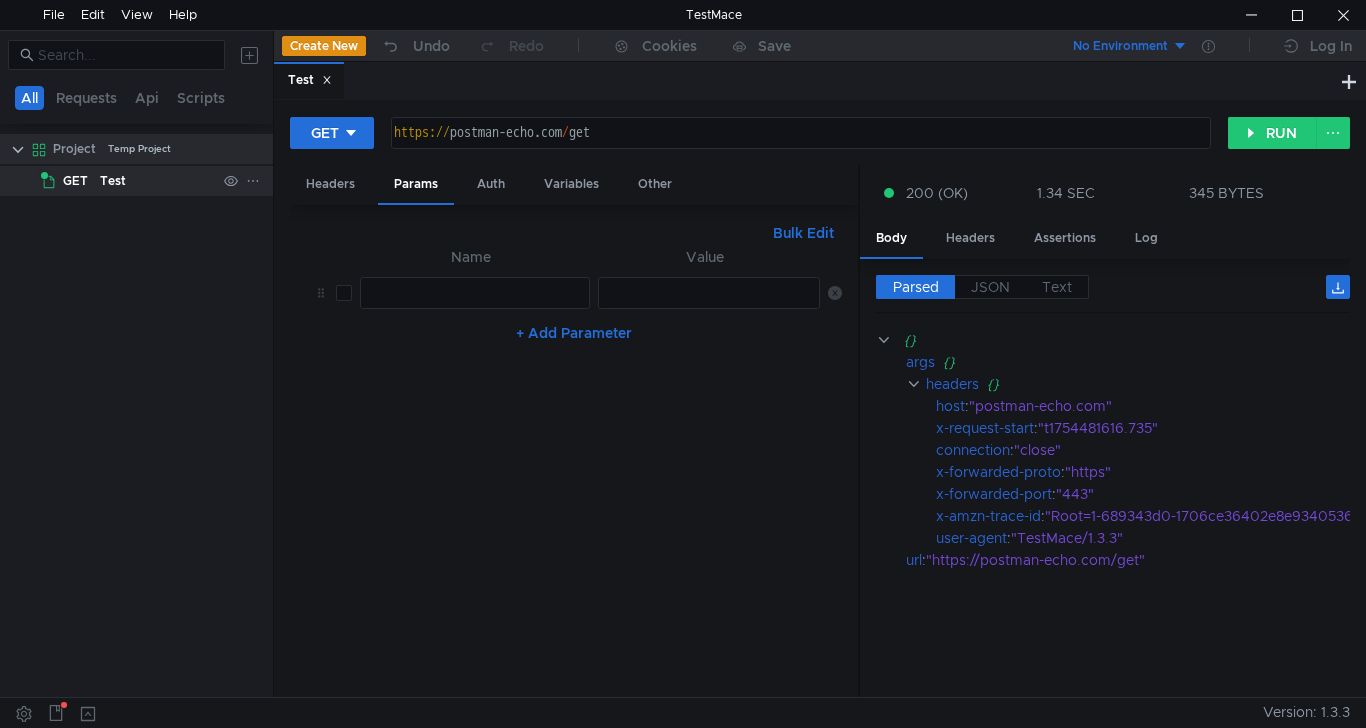 click on "Test" 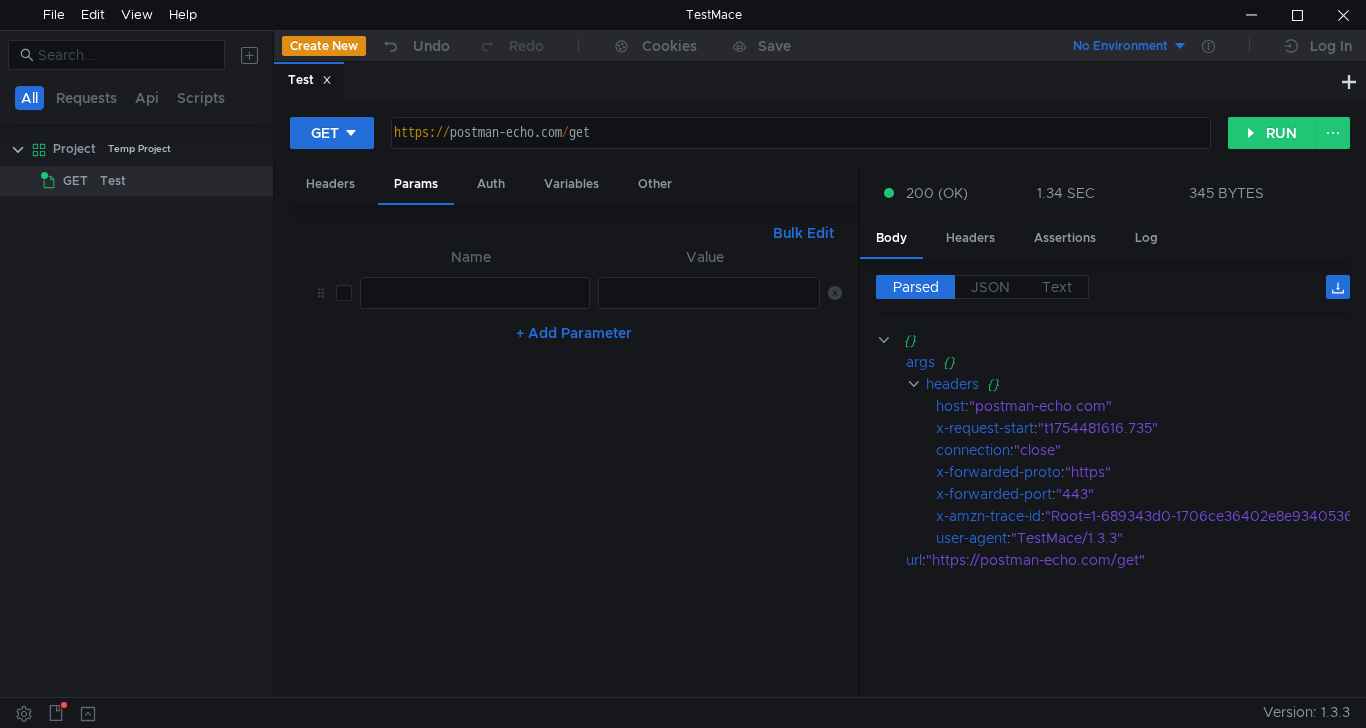 click 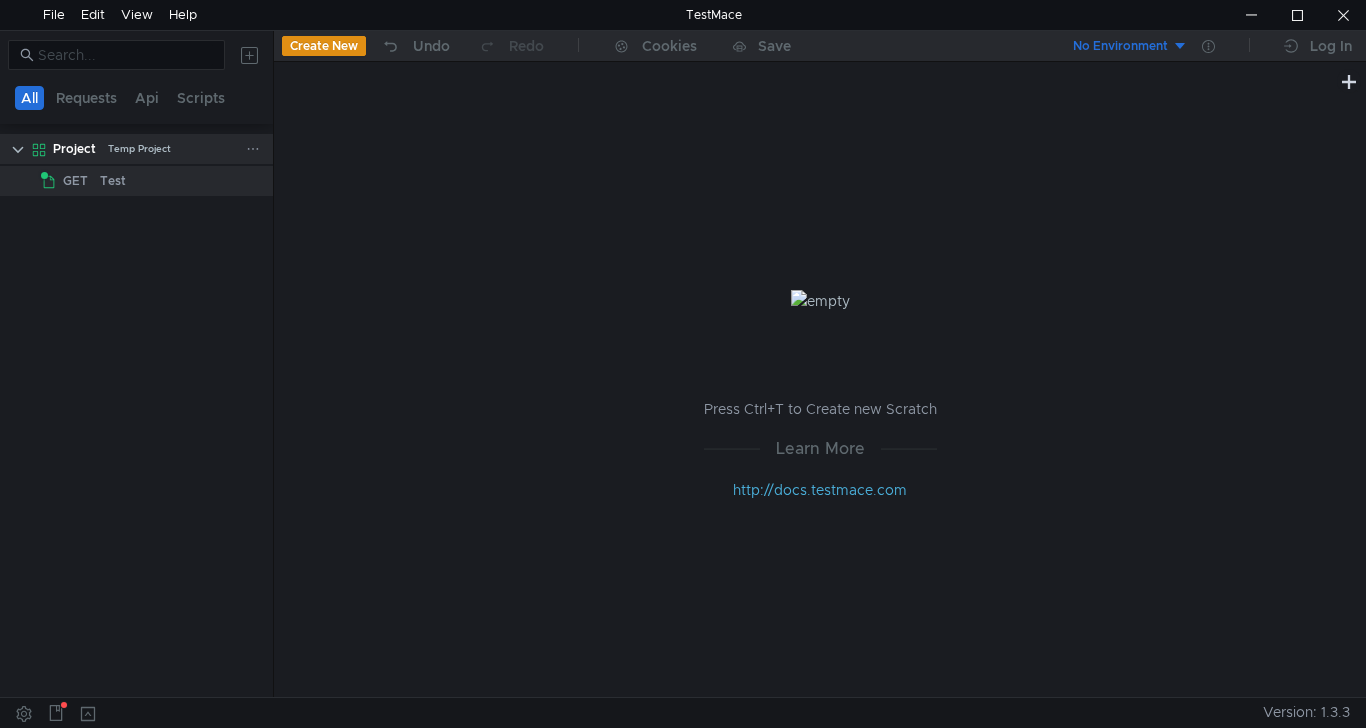 click on "Temp Project" 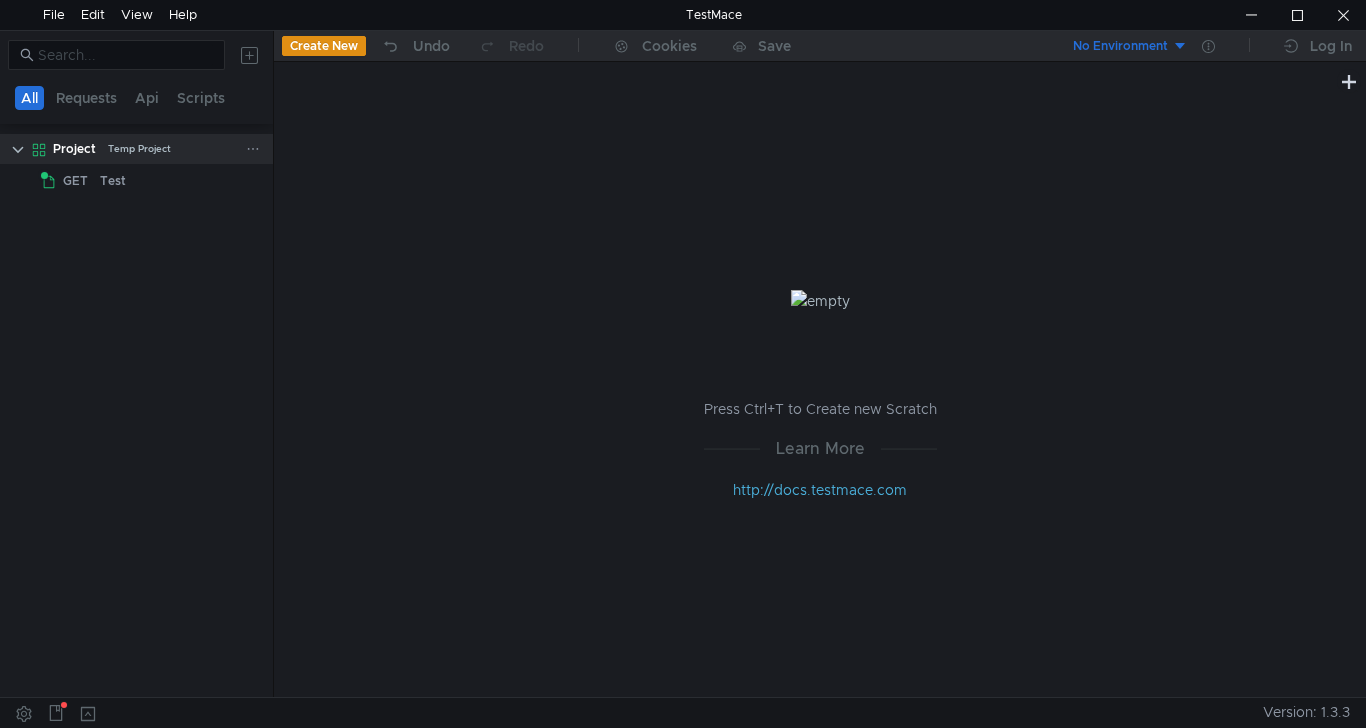 click 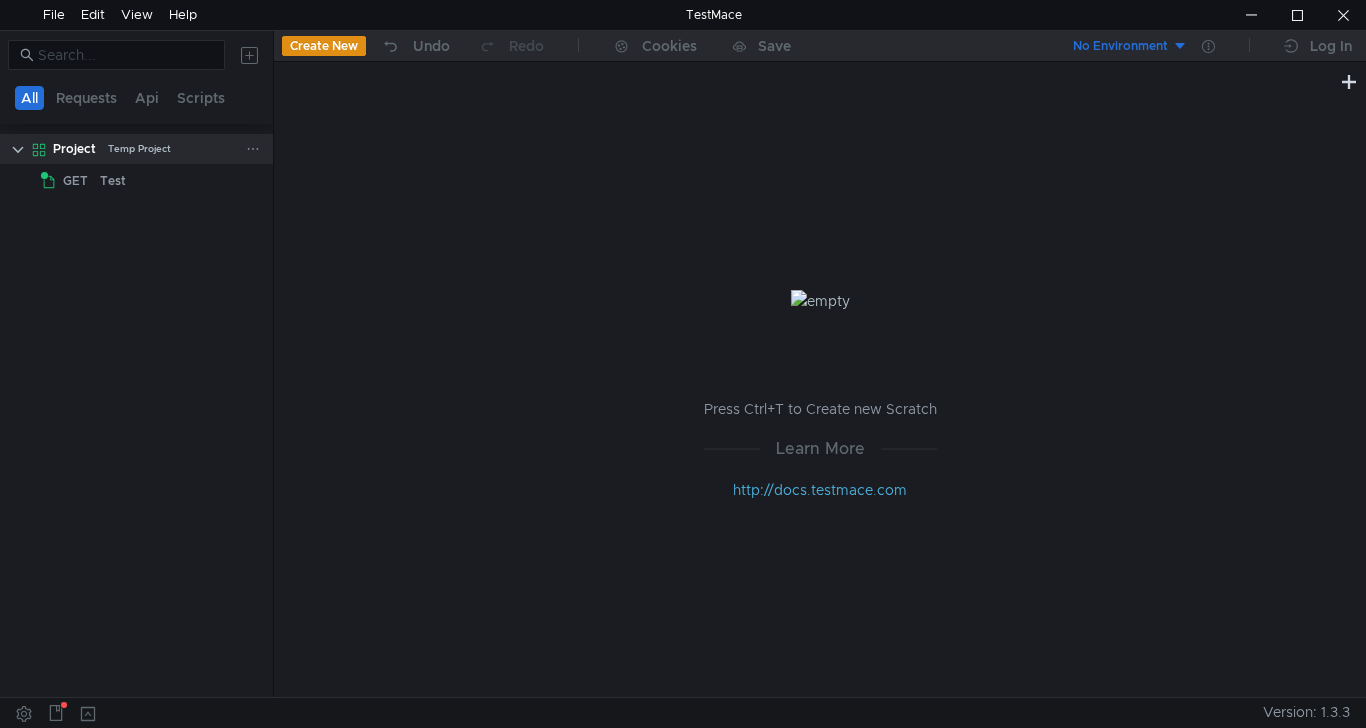 click 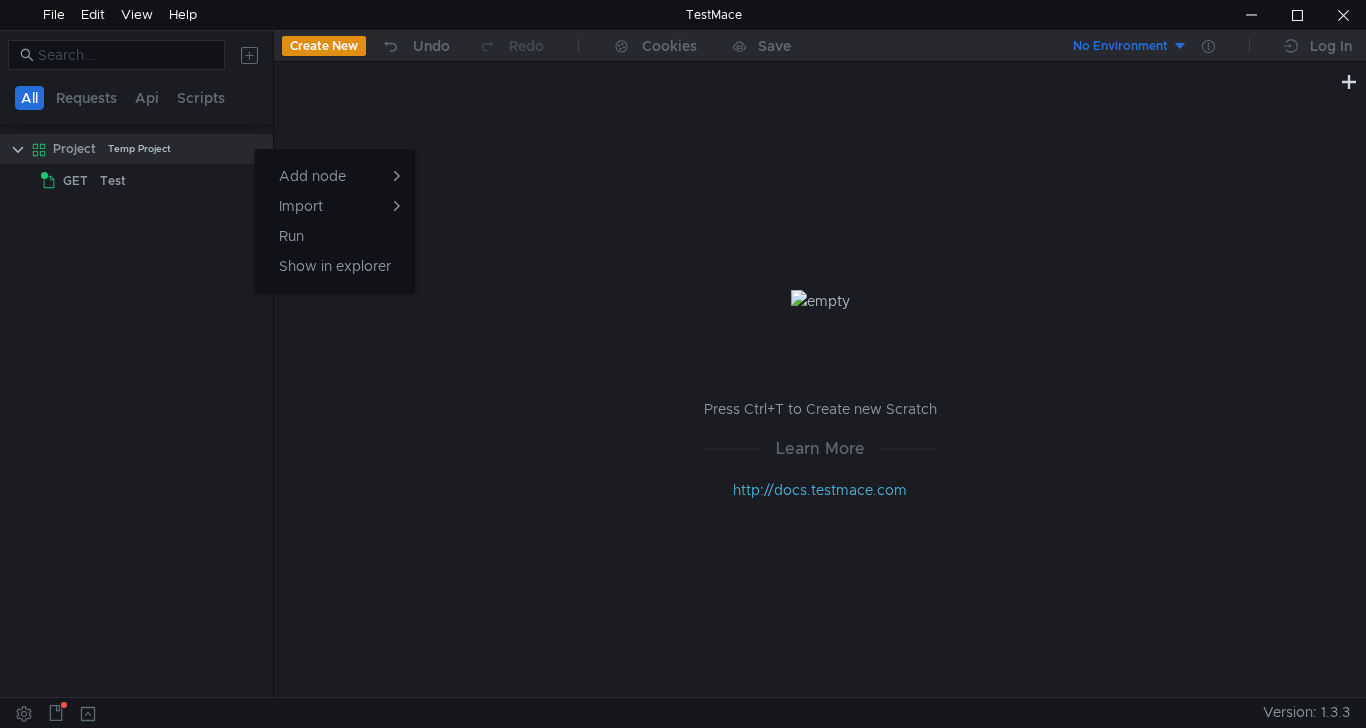 click at bounding box center (683, 364) 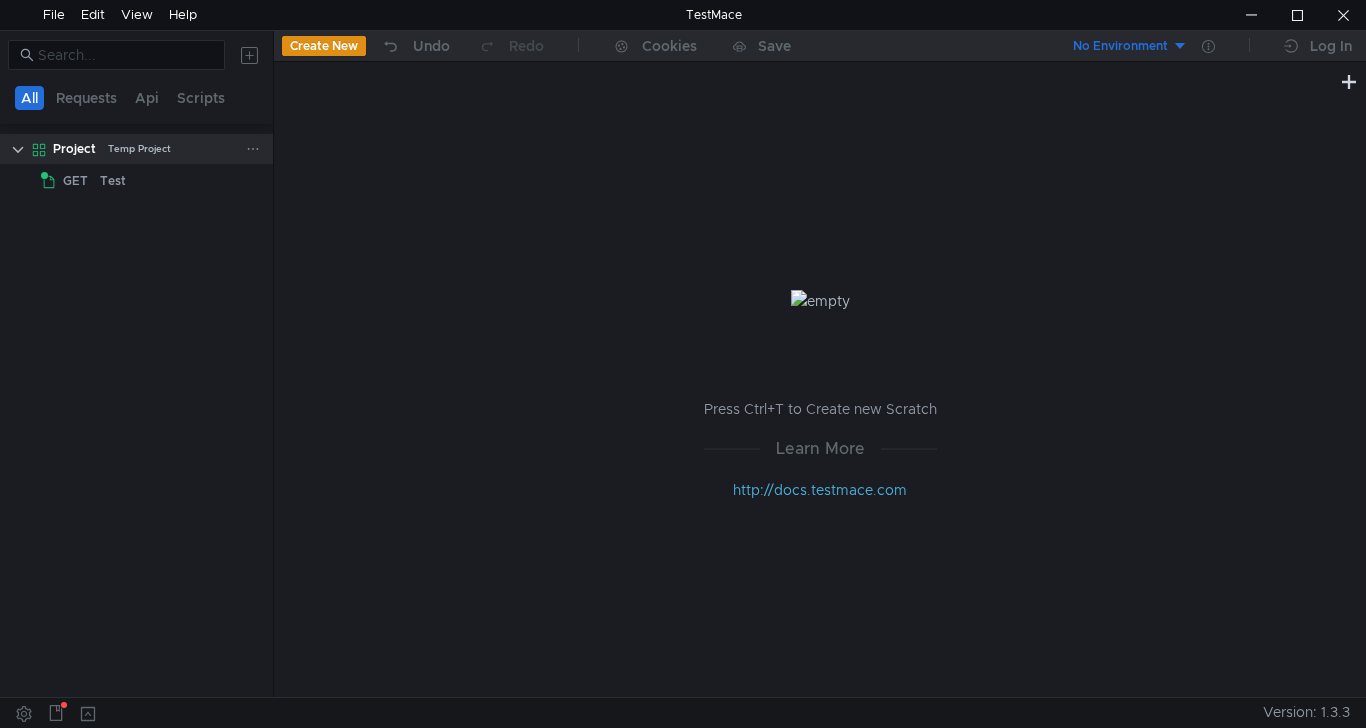 click 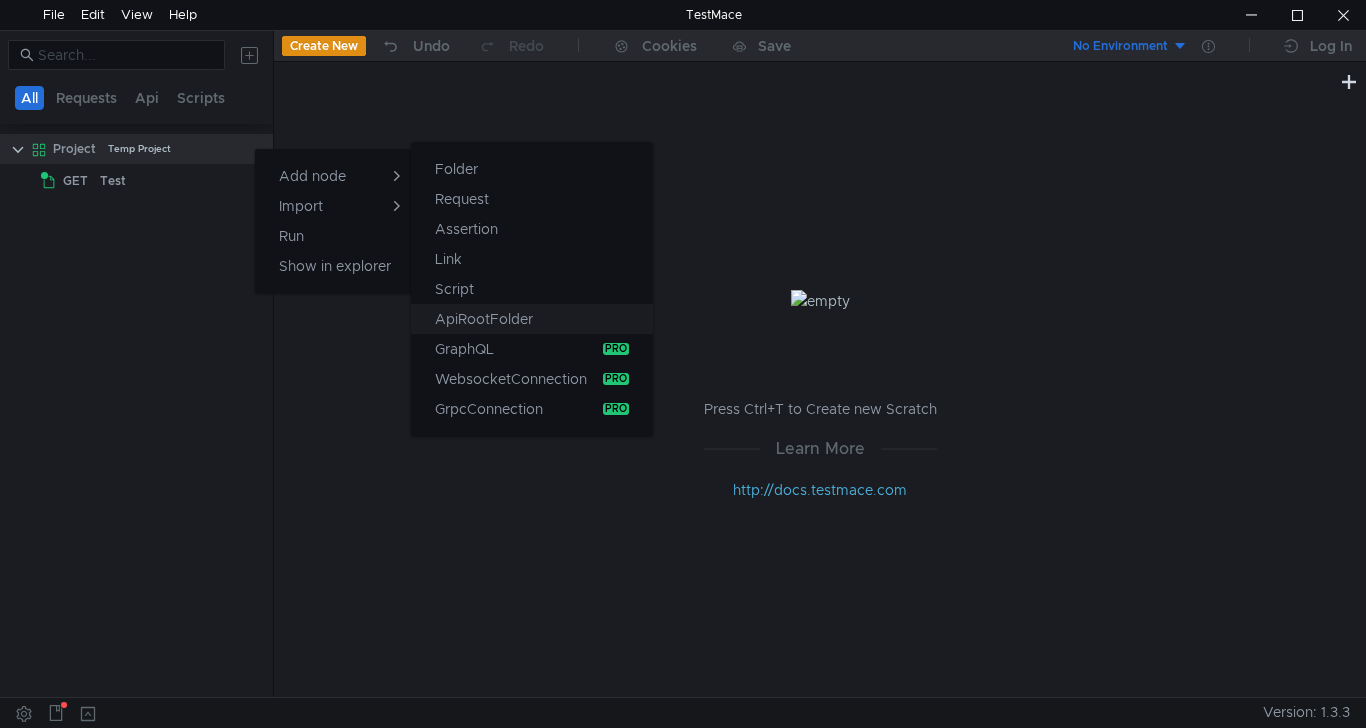 click on "ApiRootFolder" at bounding box center [484, 319] 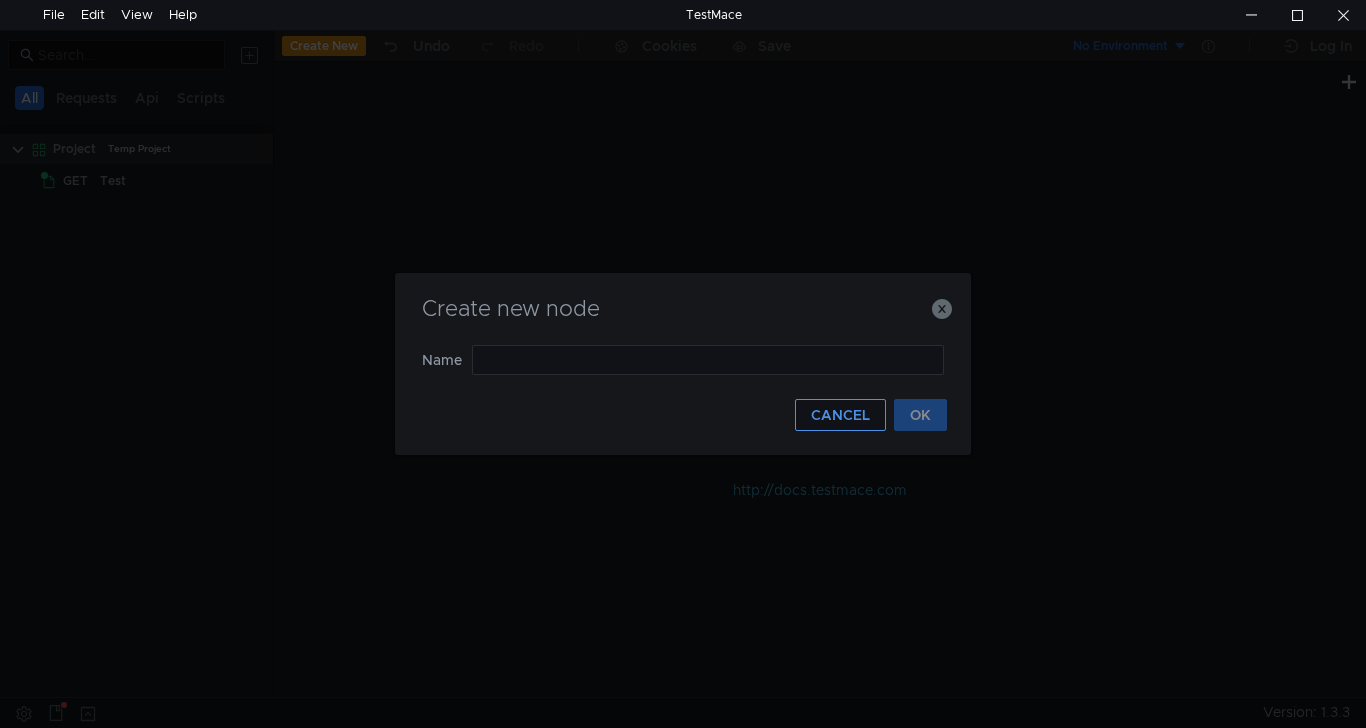 click on "CANCEL" 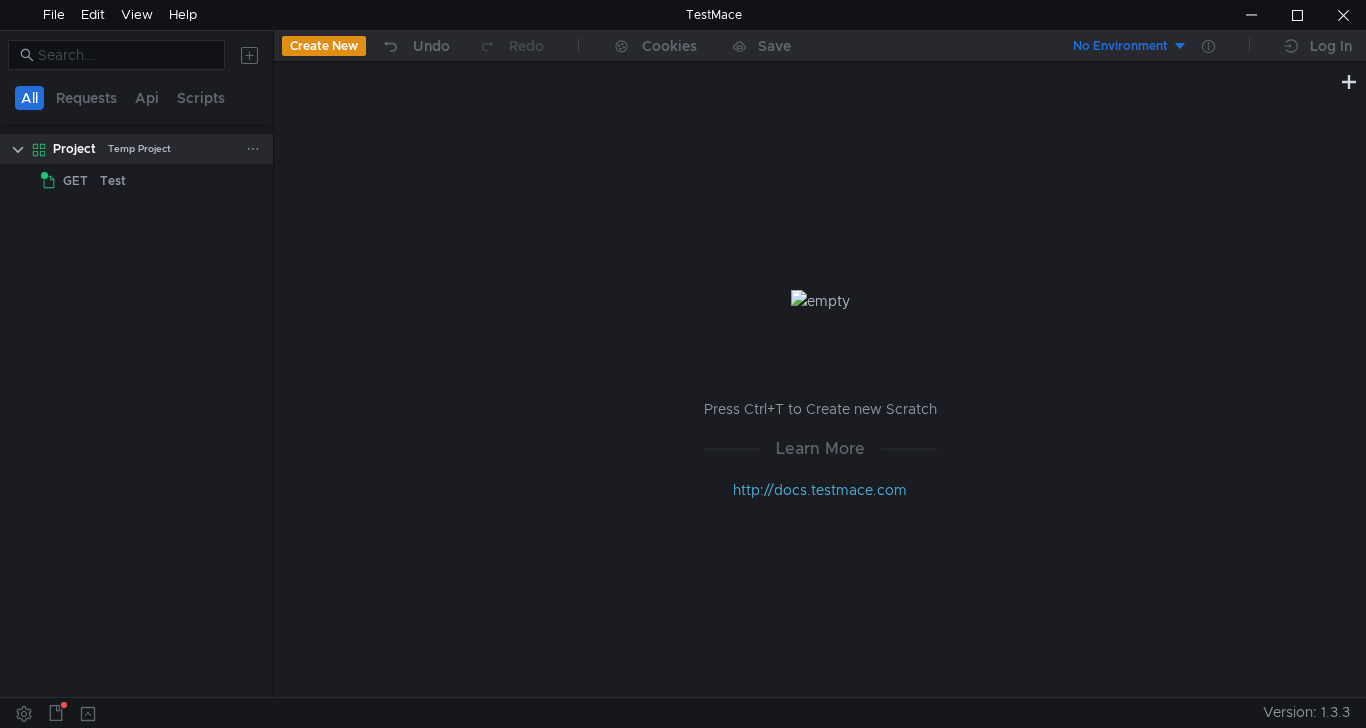 click 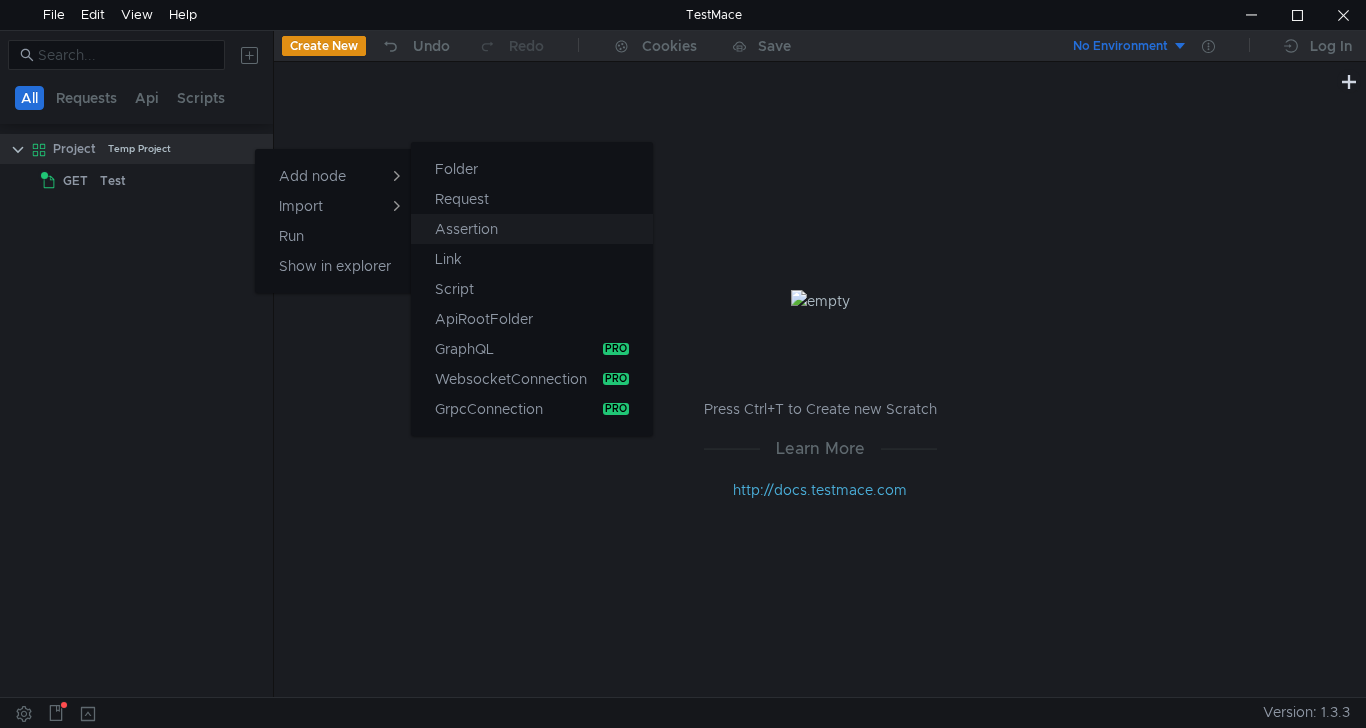 click on "Assertion" at bounding box center [466, 229] 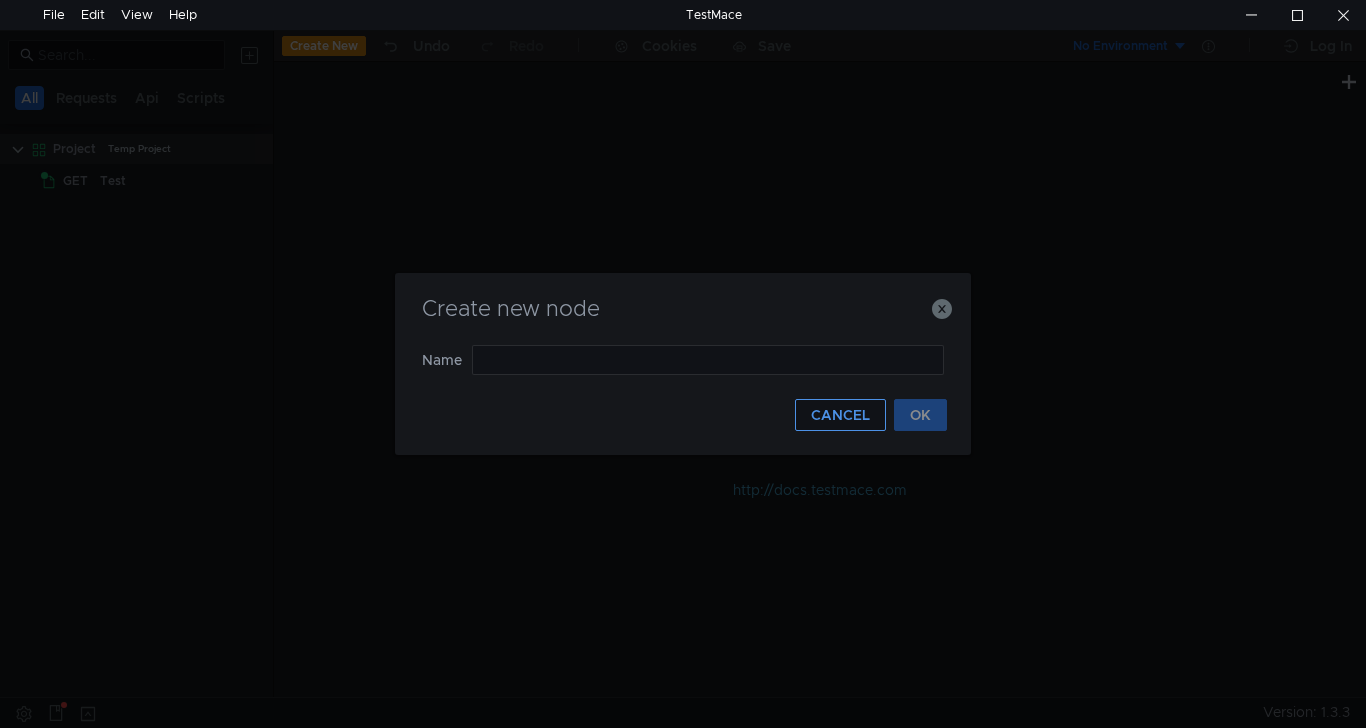 click on "CANCEL" 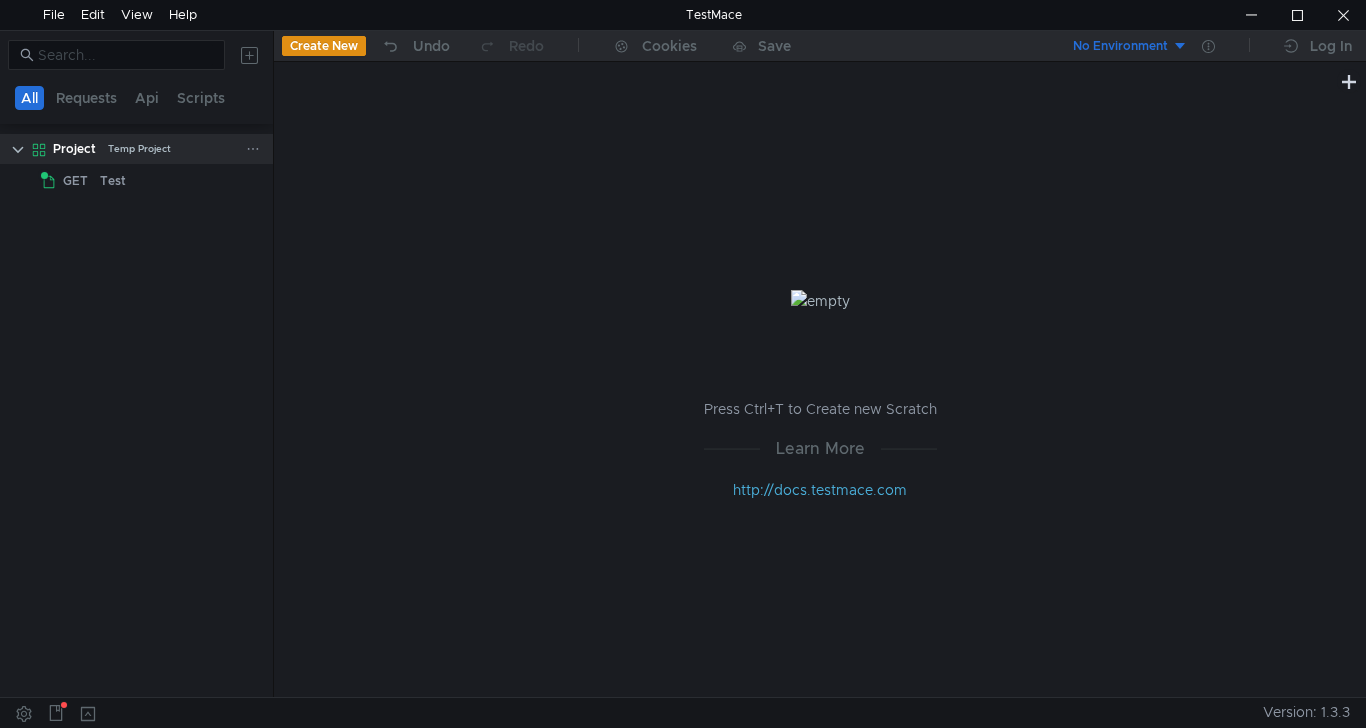 click 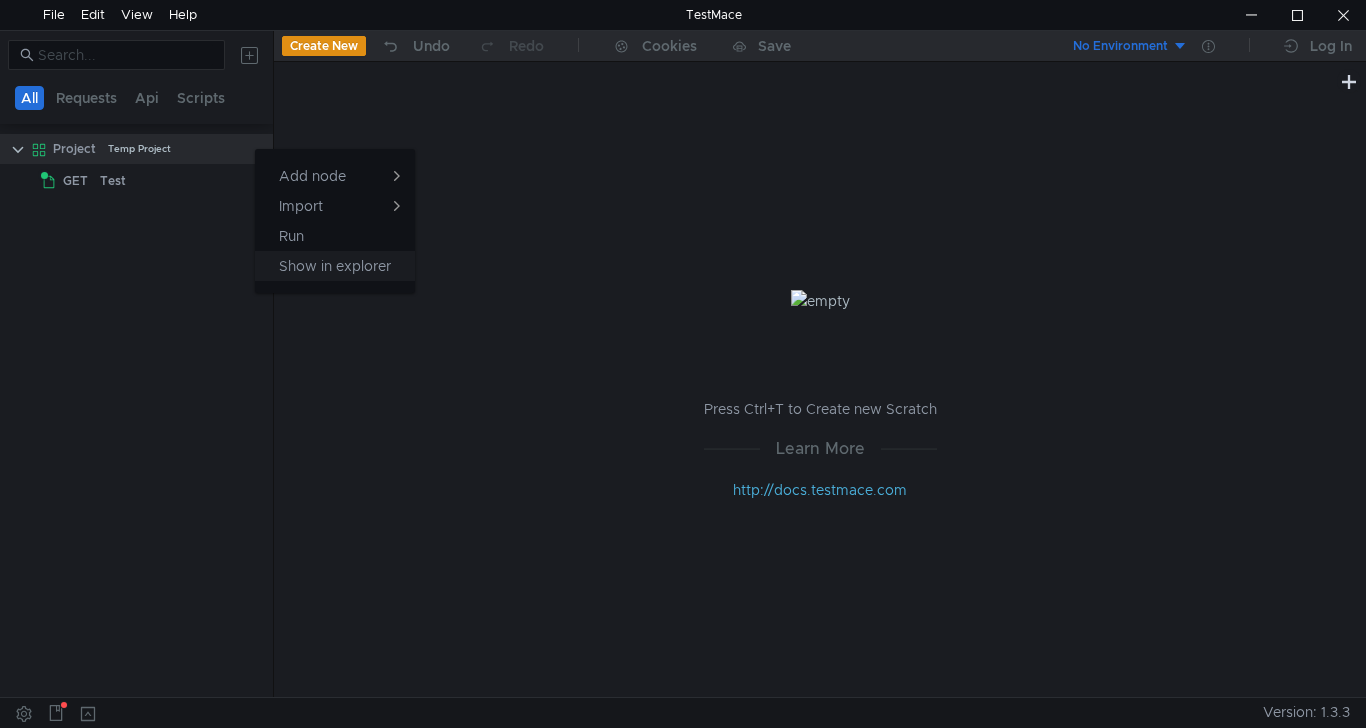 click on "Show in explorer" at bounding box center (335, 266) 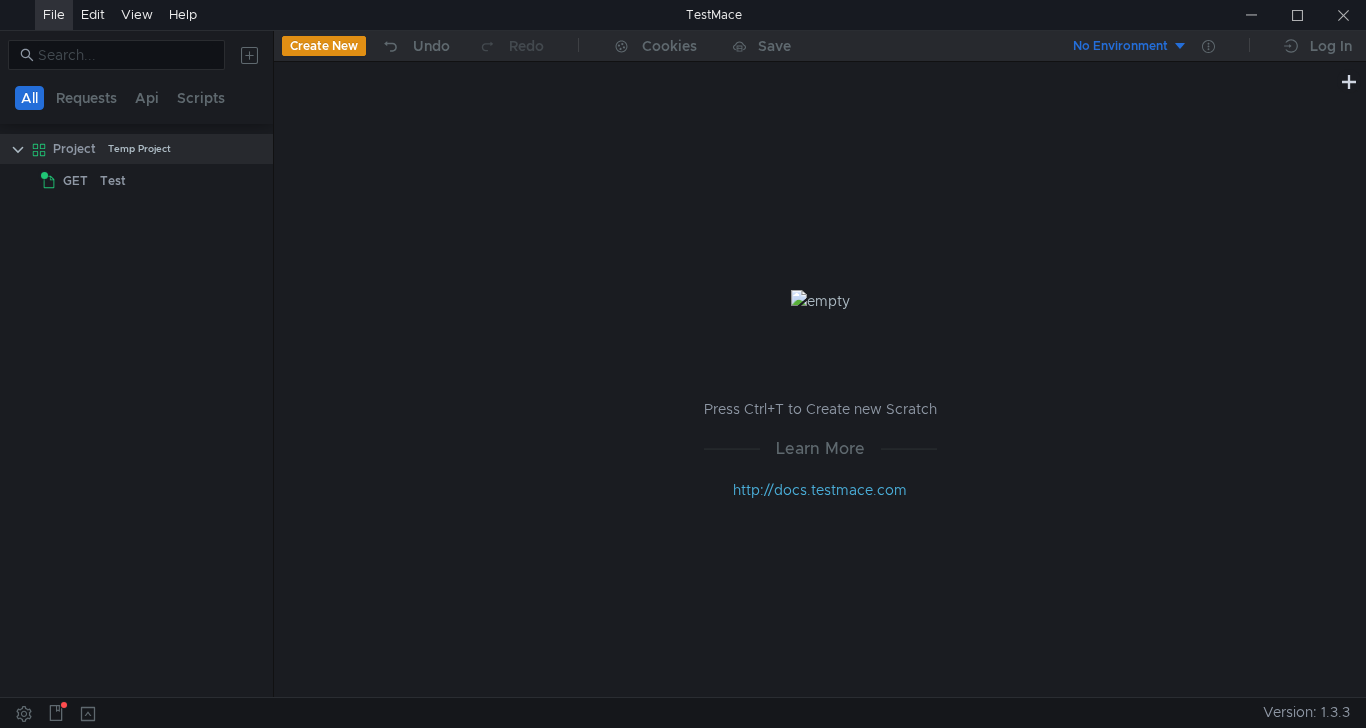 click on "File" at bounding box center (54, 15) 